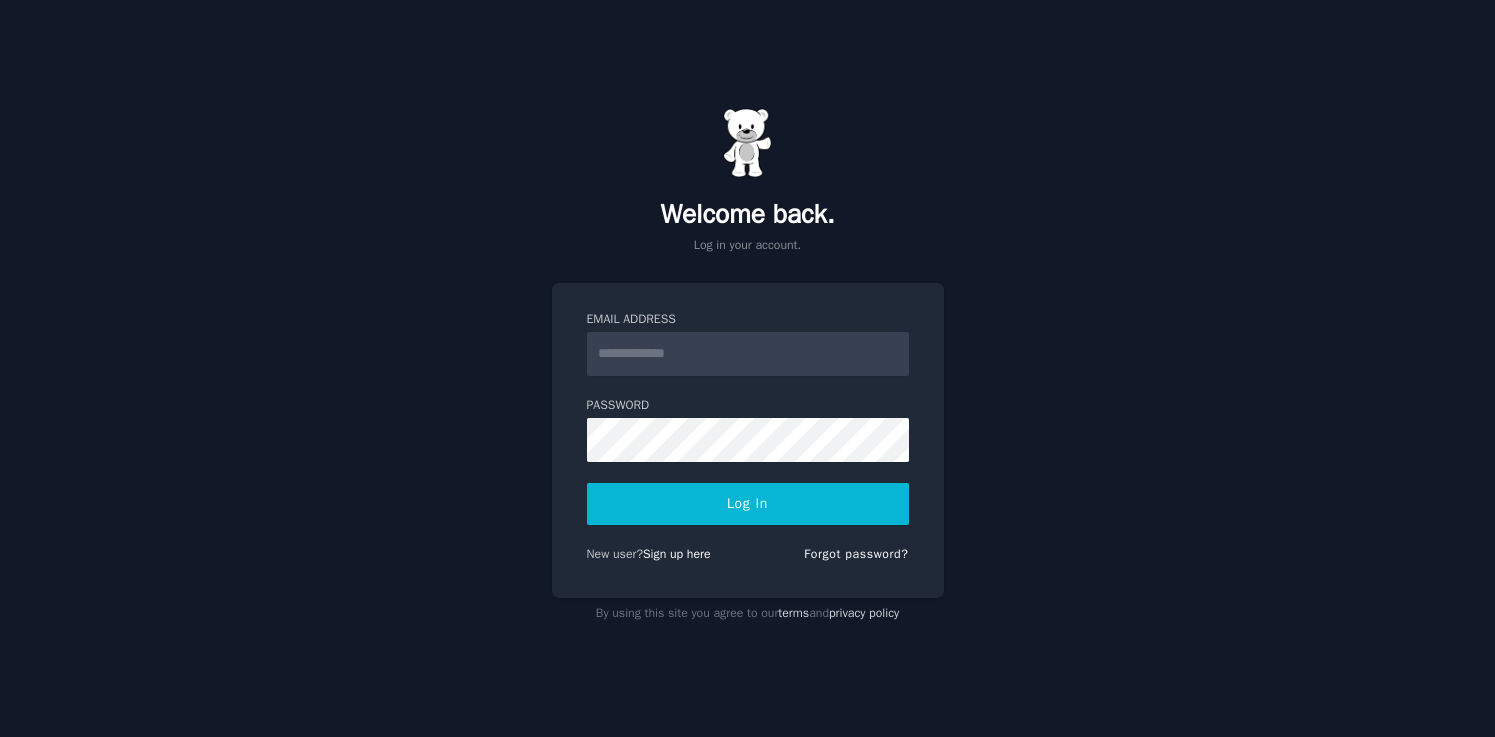 scroll, scrollTop: 0, scrollLeft: 0, axis: both 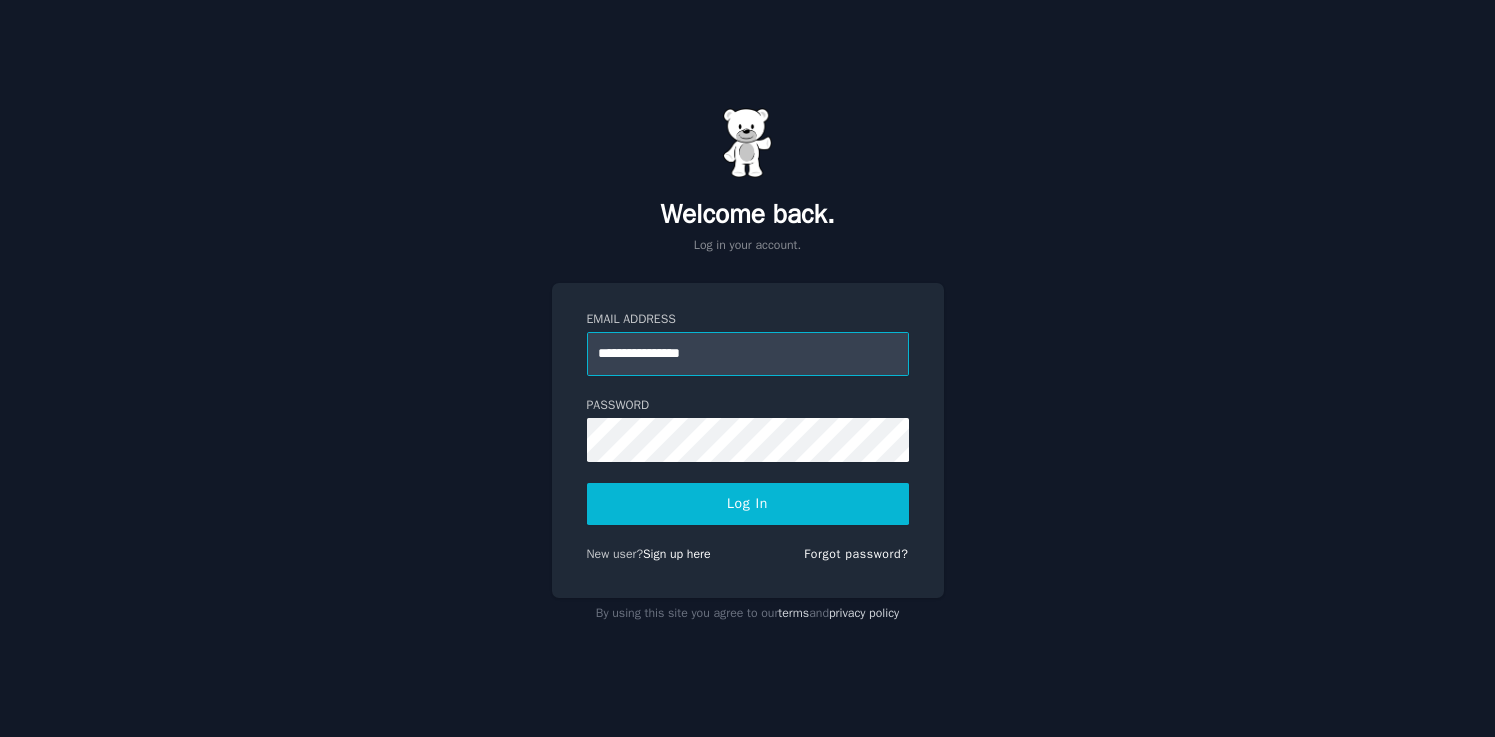 click on "**********" at bounding box center (748, 354) 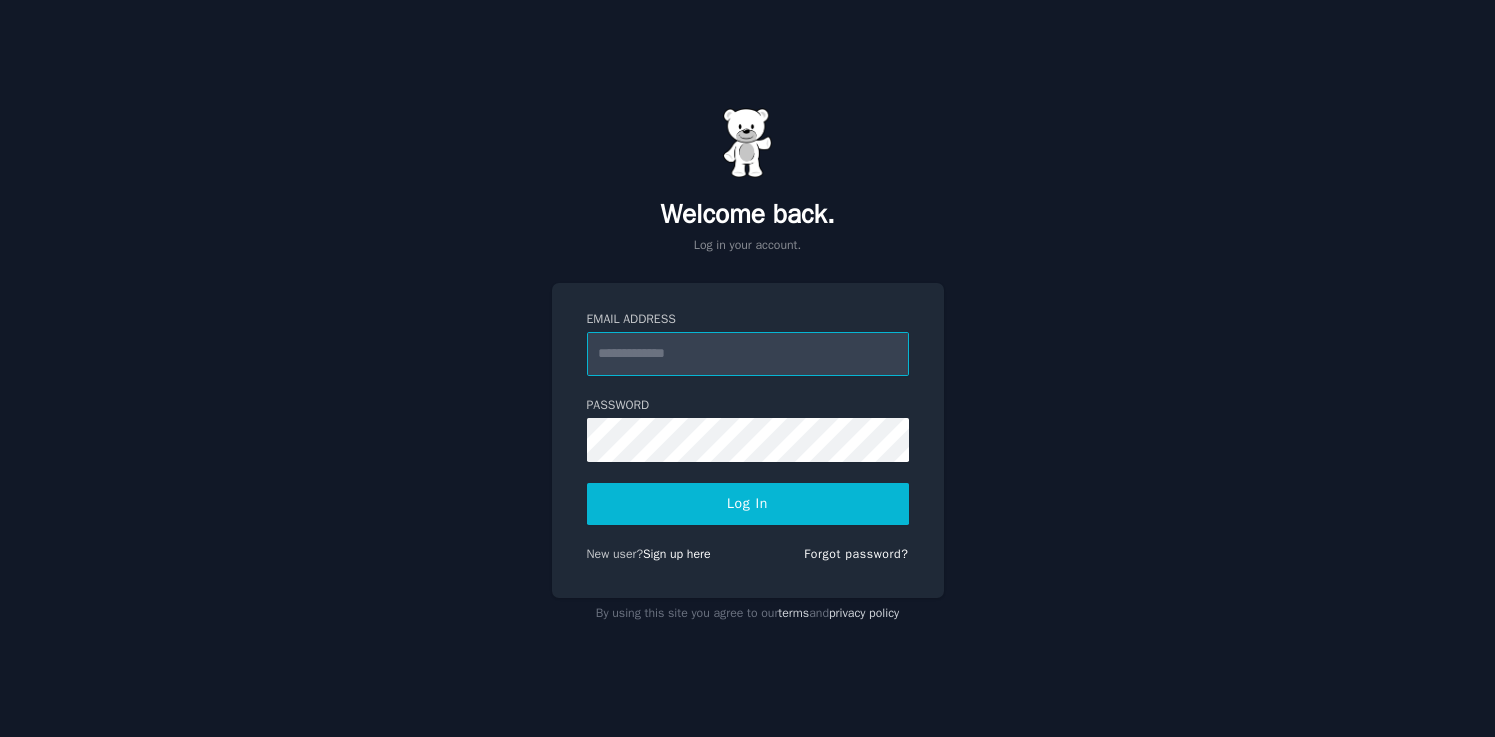 click on "Email Address" at bounding box center (748, 354) 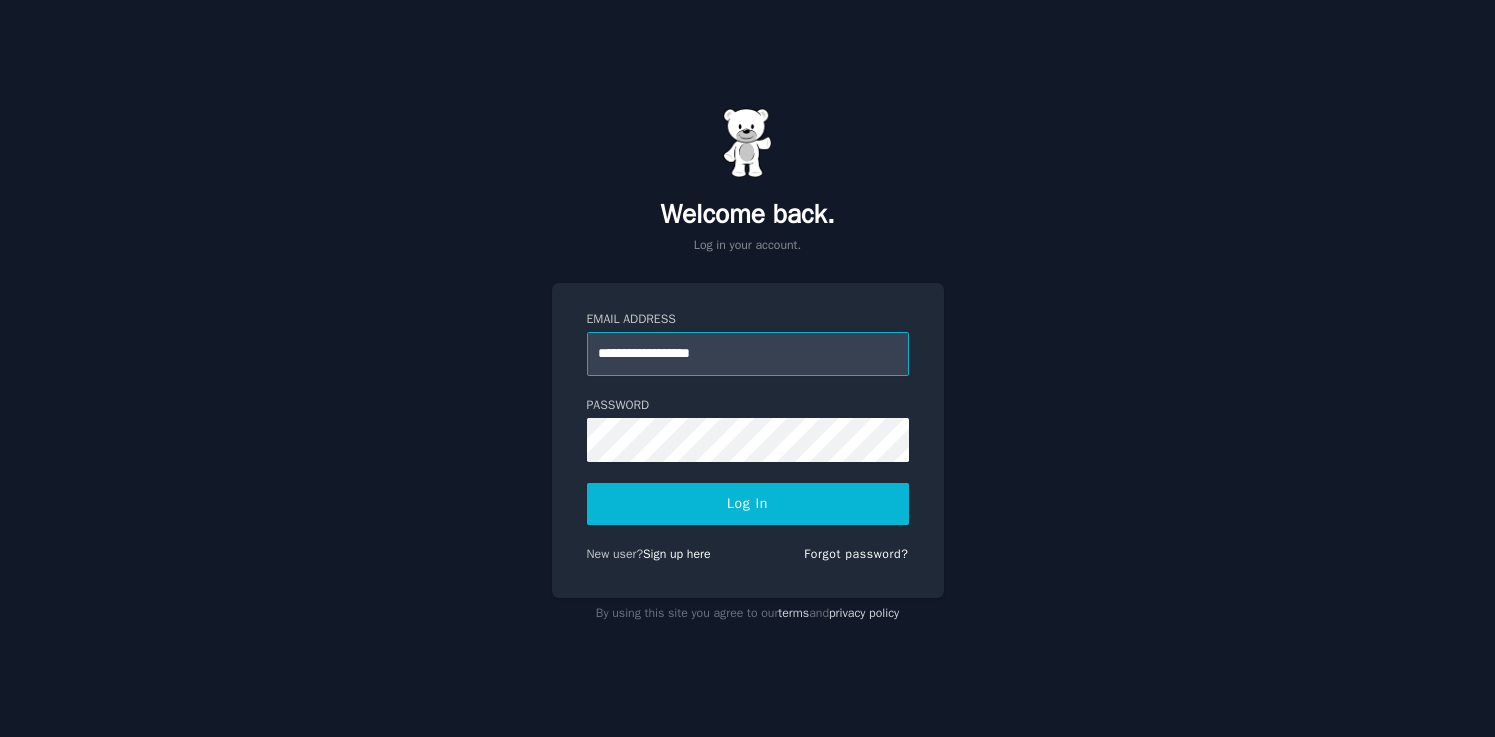 click on "**********" at bounding box center [748, 354] 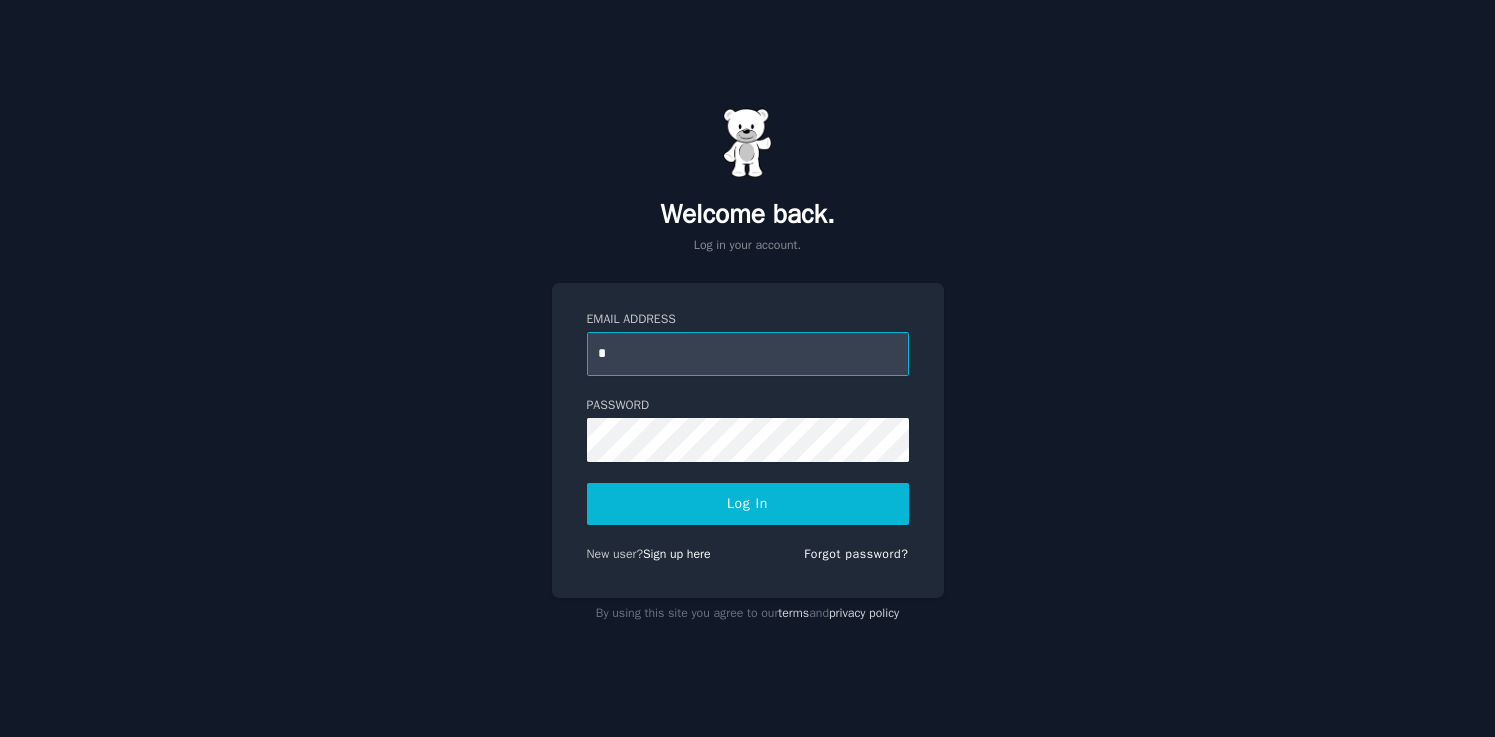 type on "**********" 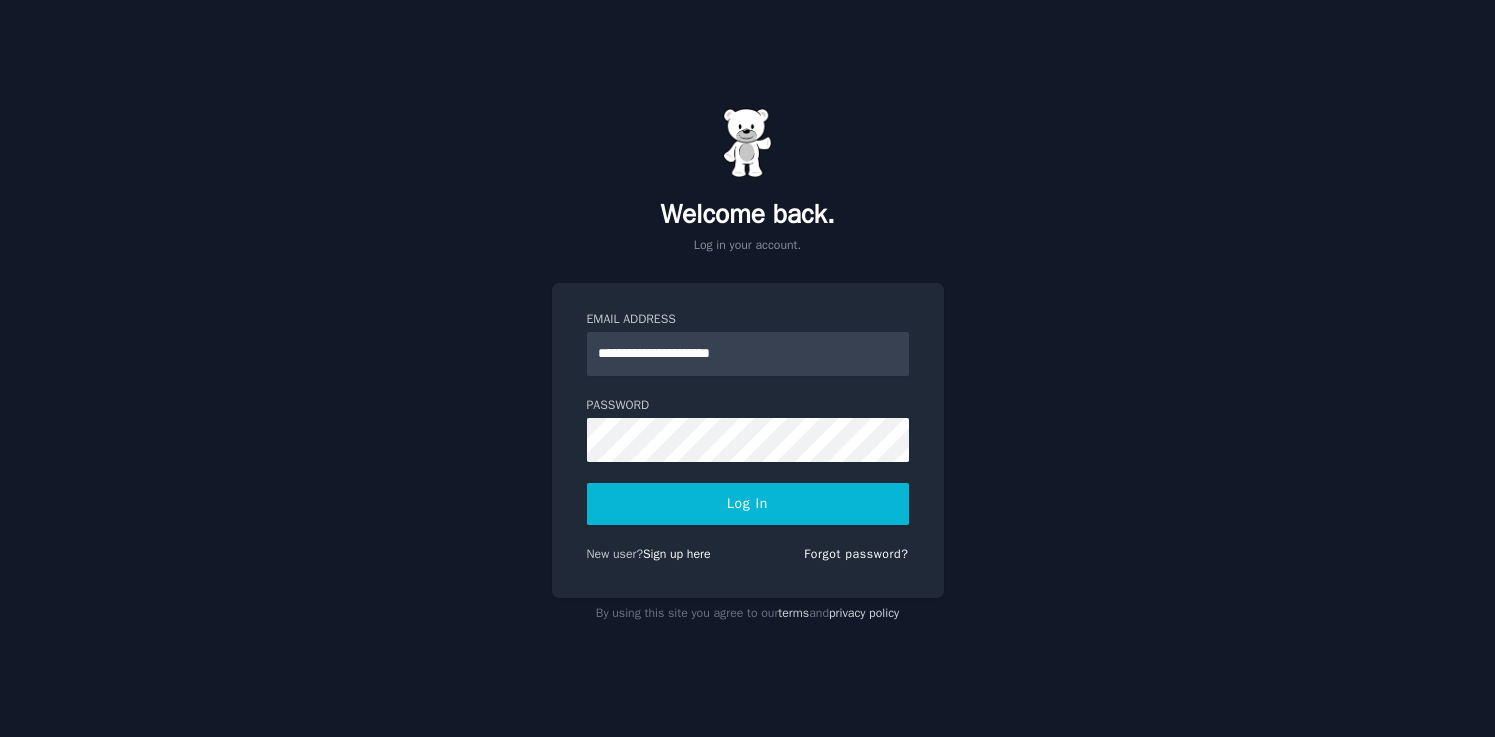 click on "Log In" at bounding box center [748, 504] 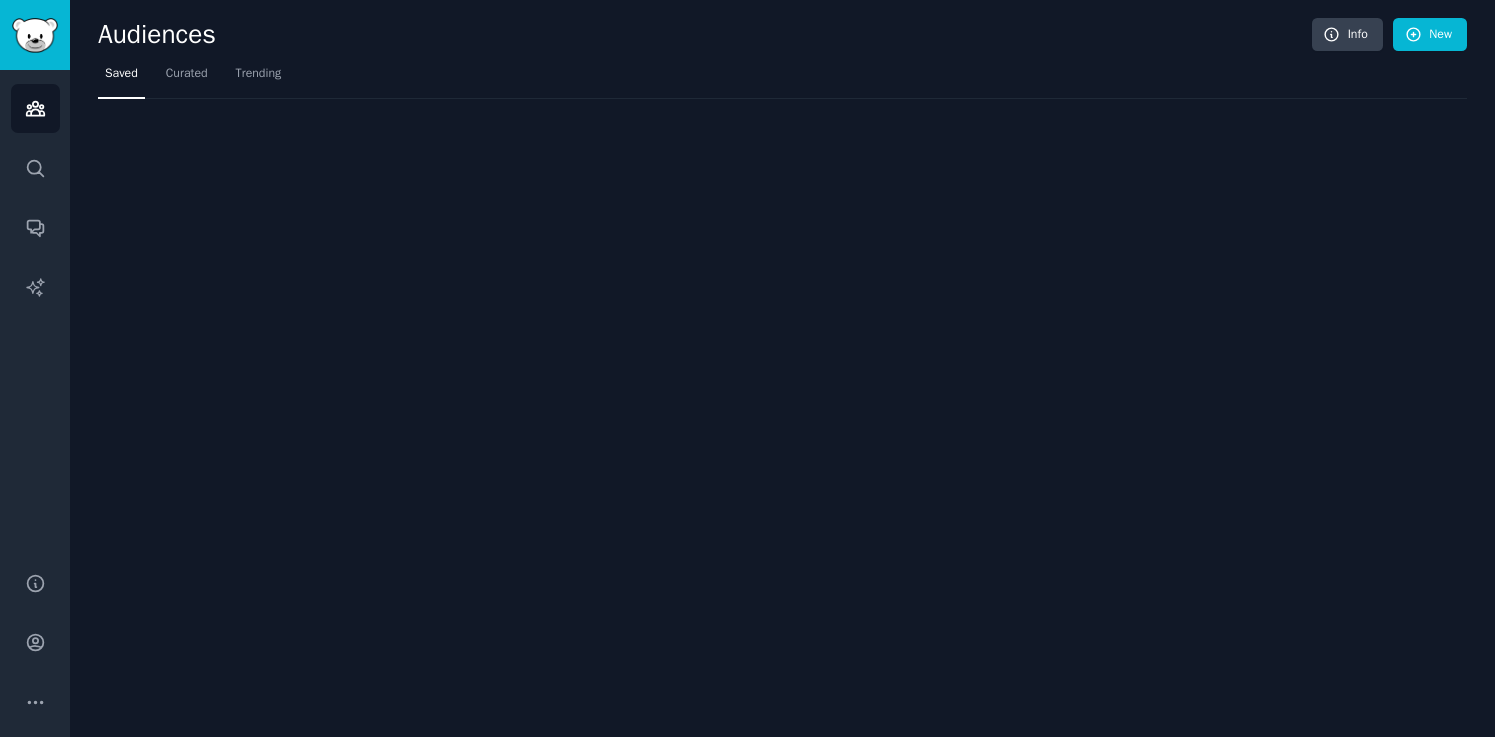scroll, scrollTop: 0, scrollLeft: 0, axis: both 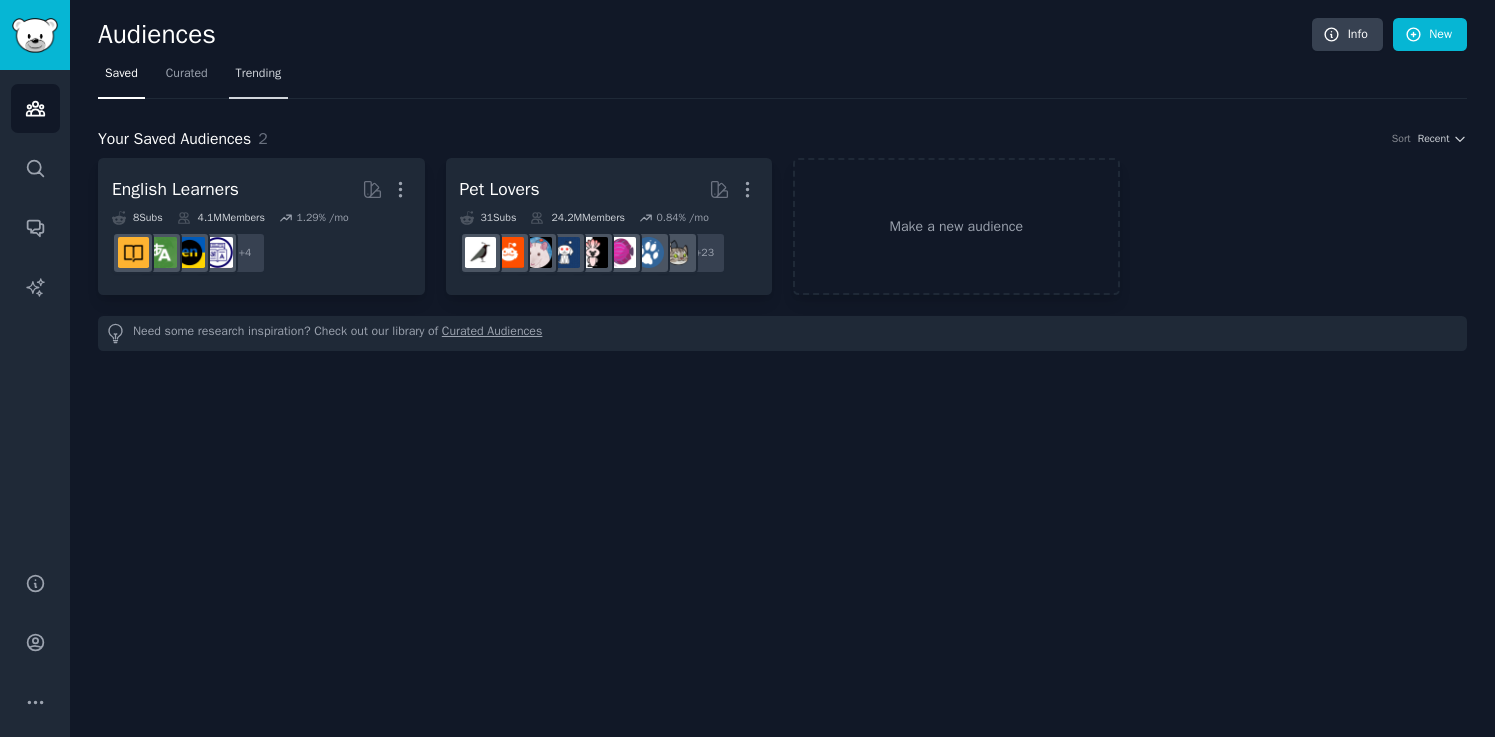 click on "Trending" at bounding box center (259, 78) 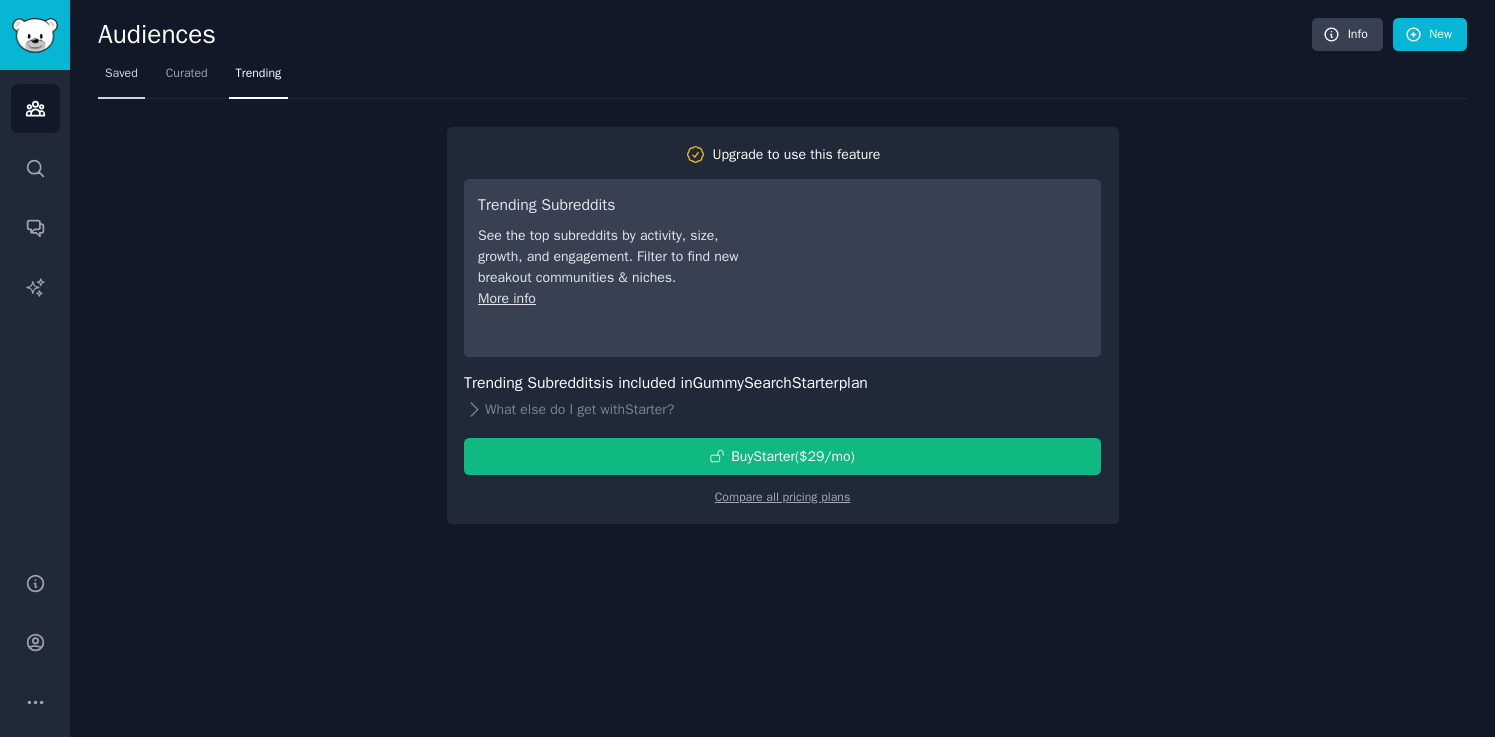 click on "Saved" at bounding box center (121, 74) 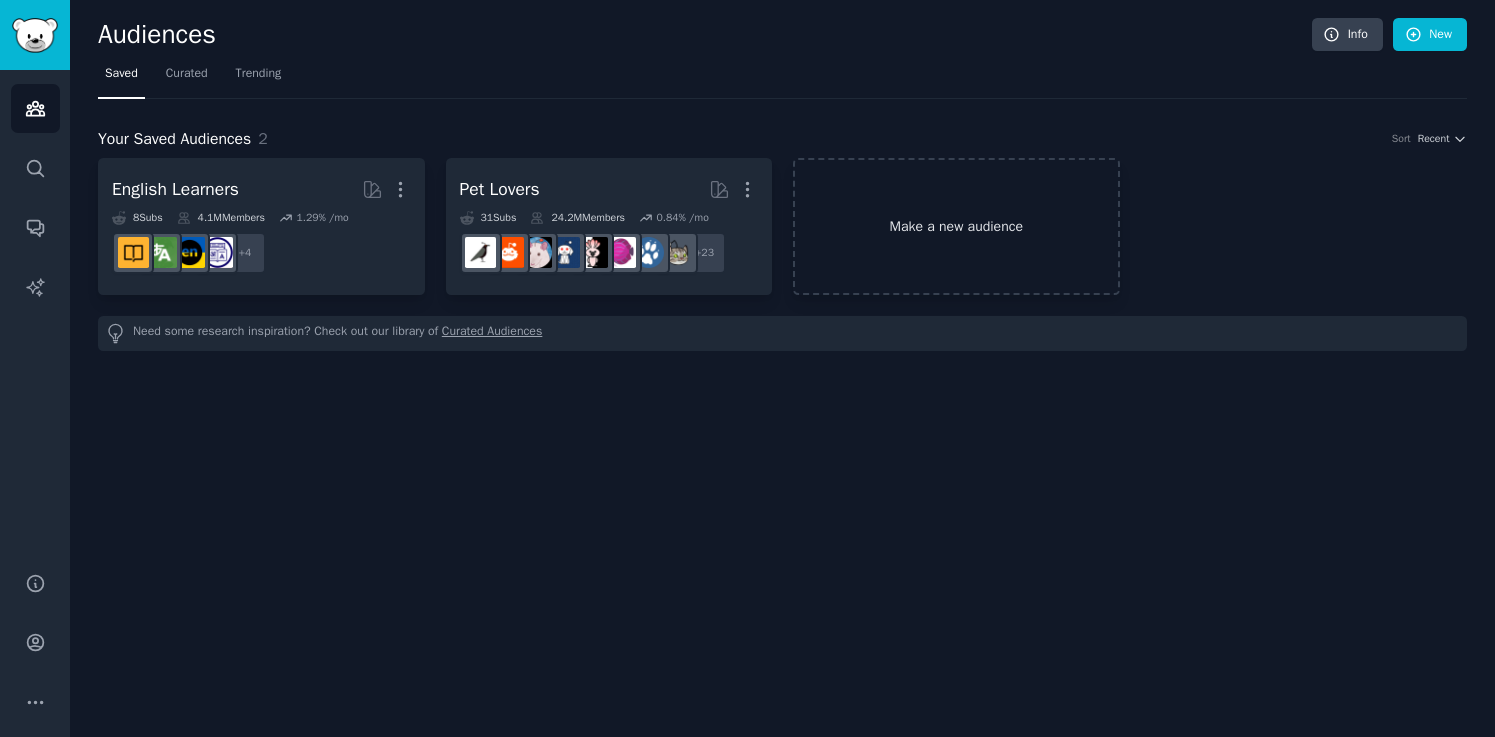 click on "Make a new audience" at bounding box center (956, 226) 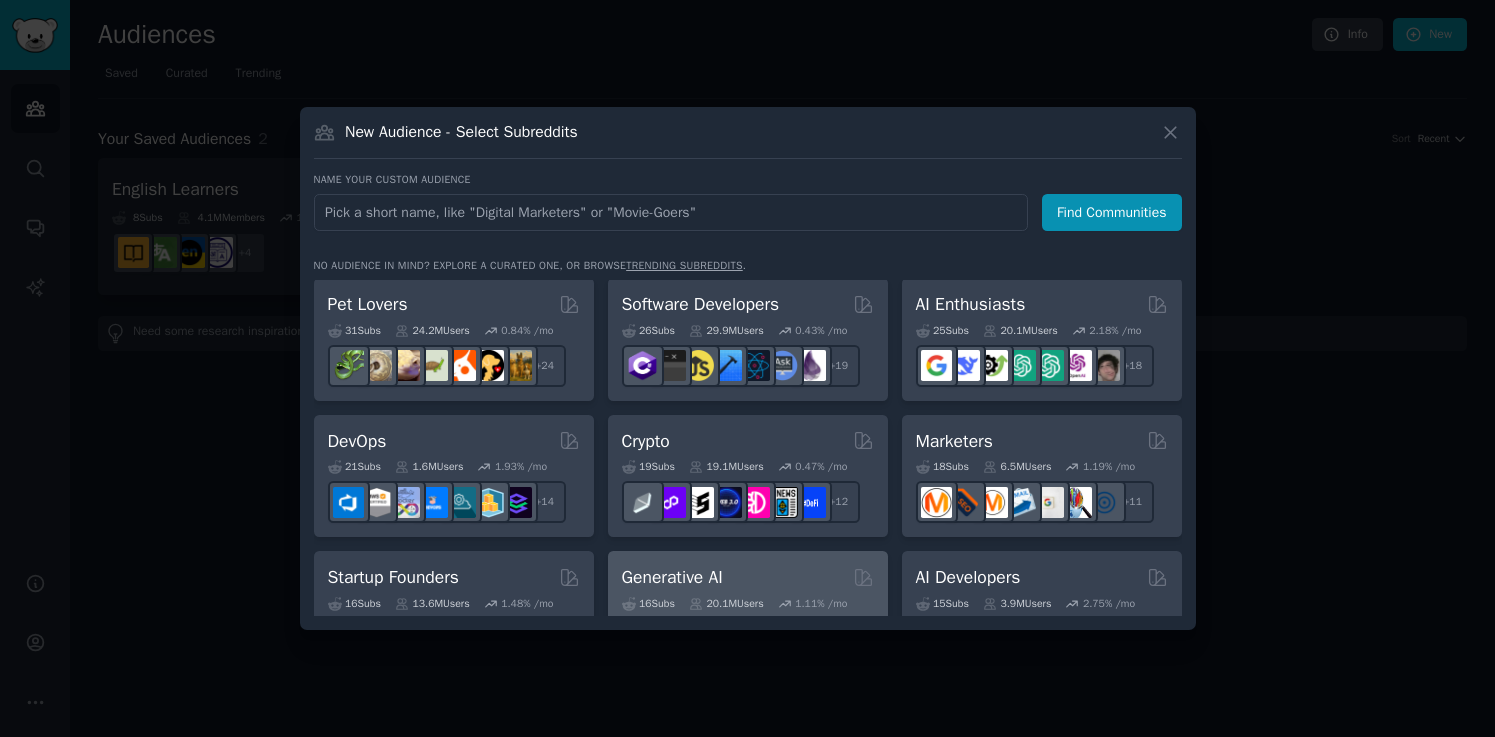 scroll, scrollTop: 0, scrollLeft: 0, axis: both 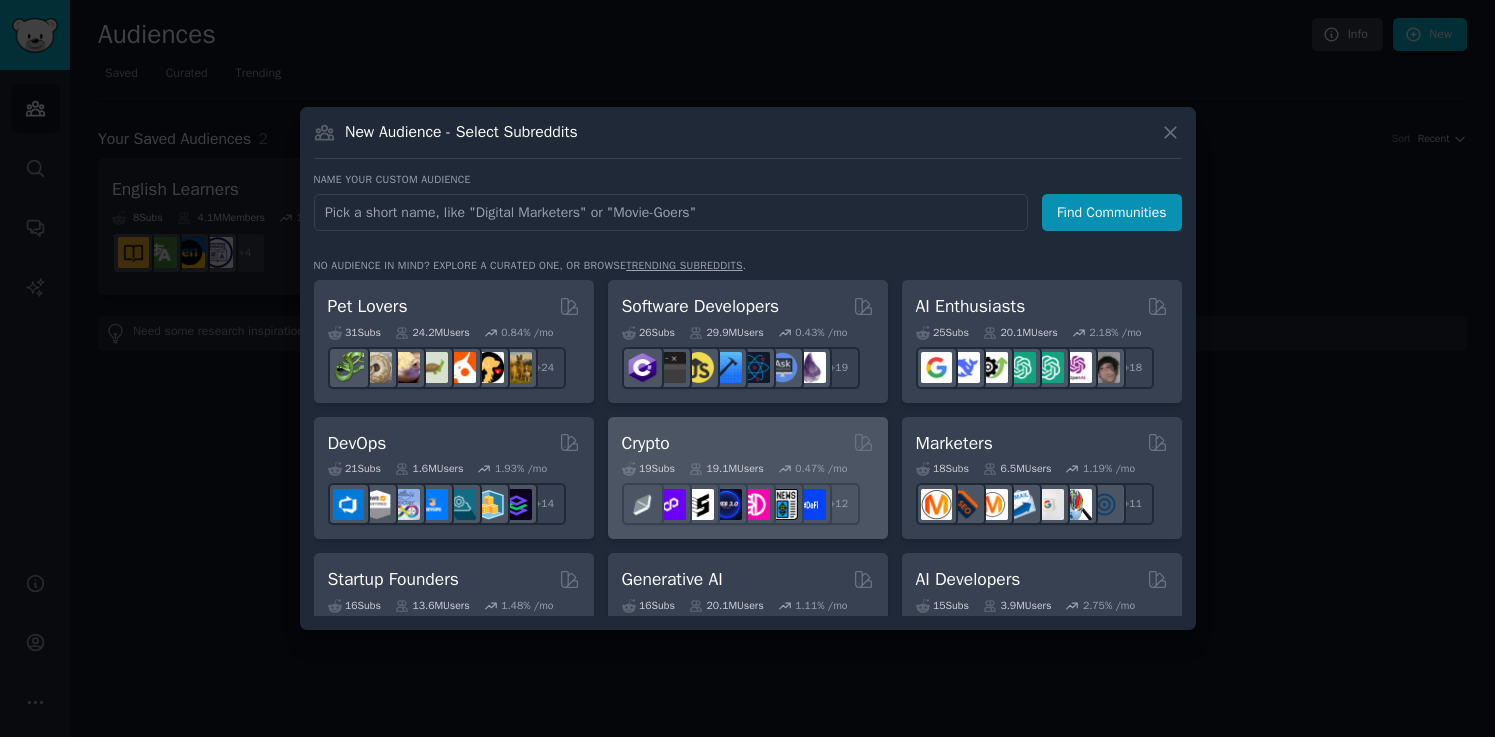 click on "Crypto" at bounding box center [646, 443] 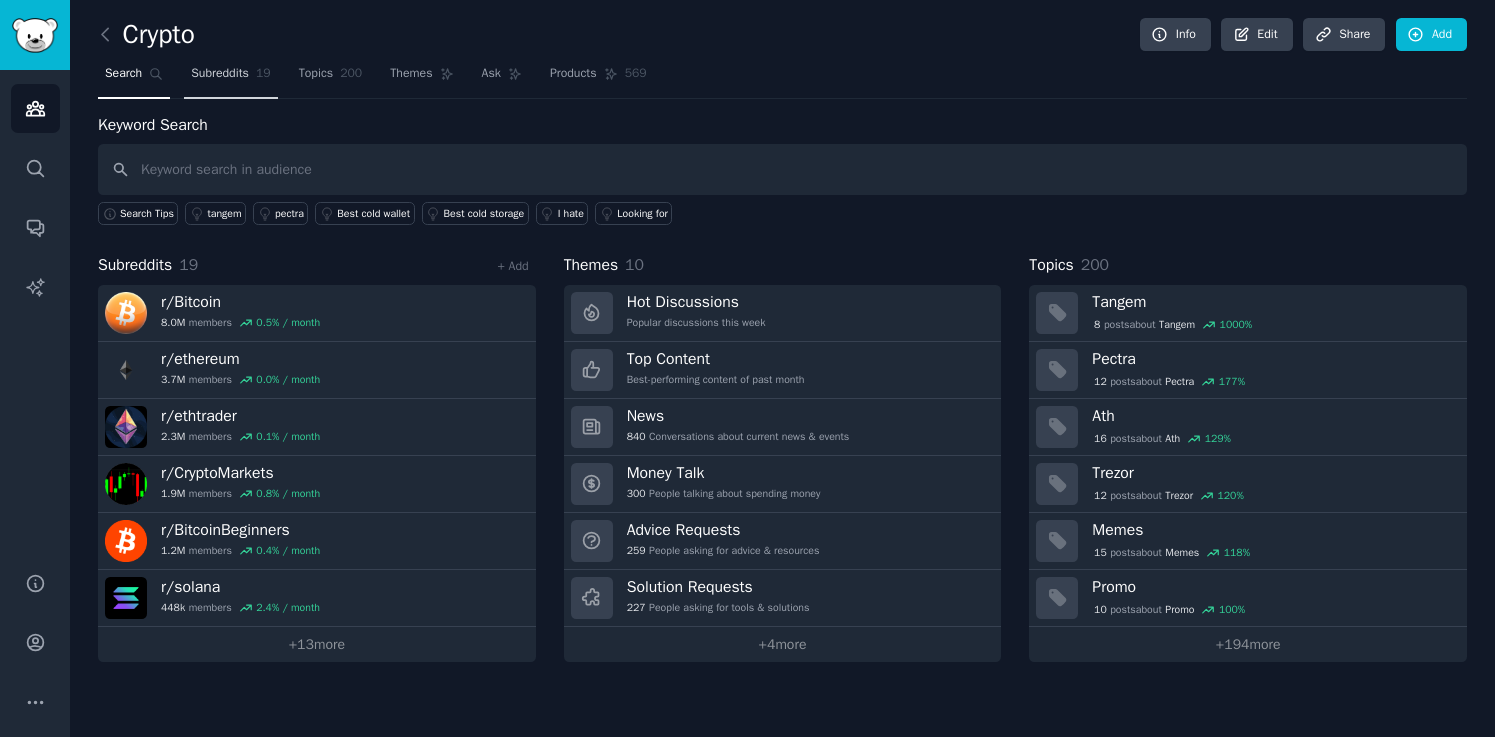 click on "Subreddits 19" at bounding box center [230, 78] 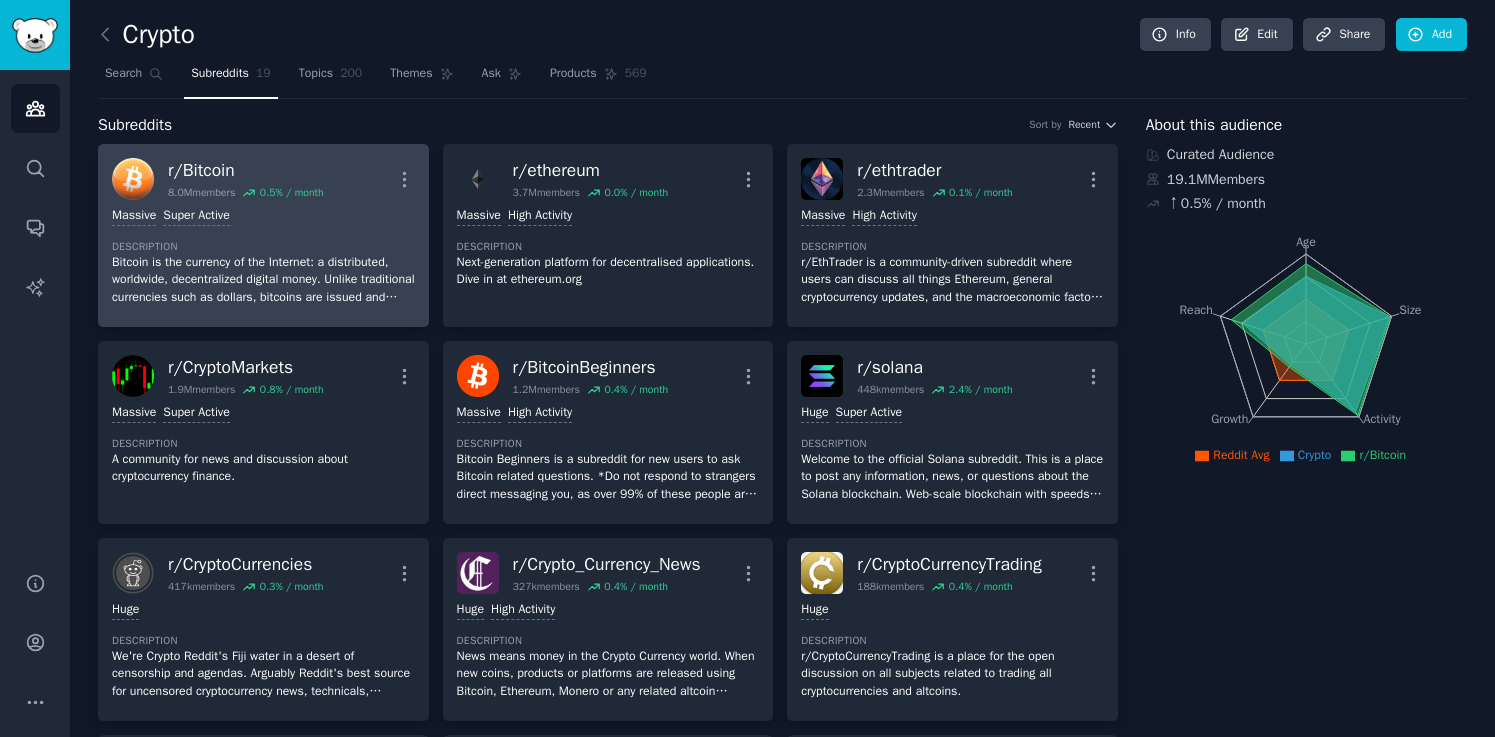 click on "Bitcoin is the currency of the Internet: a distributed, worldwide, decentralized digital money. Unlike traditional currencies such as dollars, bitcoins are issued and managed without any central authority whatsoever: there is no government, company, or bank in charge of Bitcoin. As such, it is more resistant to wild inflation and corrupt banks. With Bitcoin, you can be your own bank." at bounding box center [263, 280] 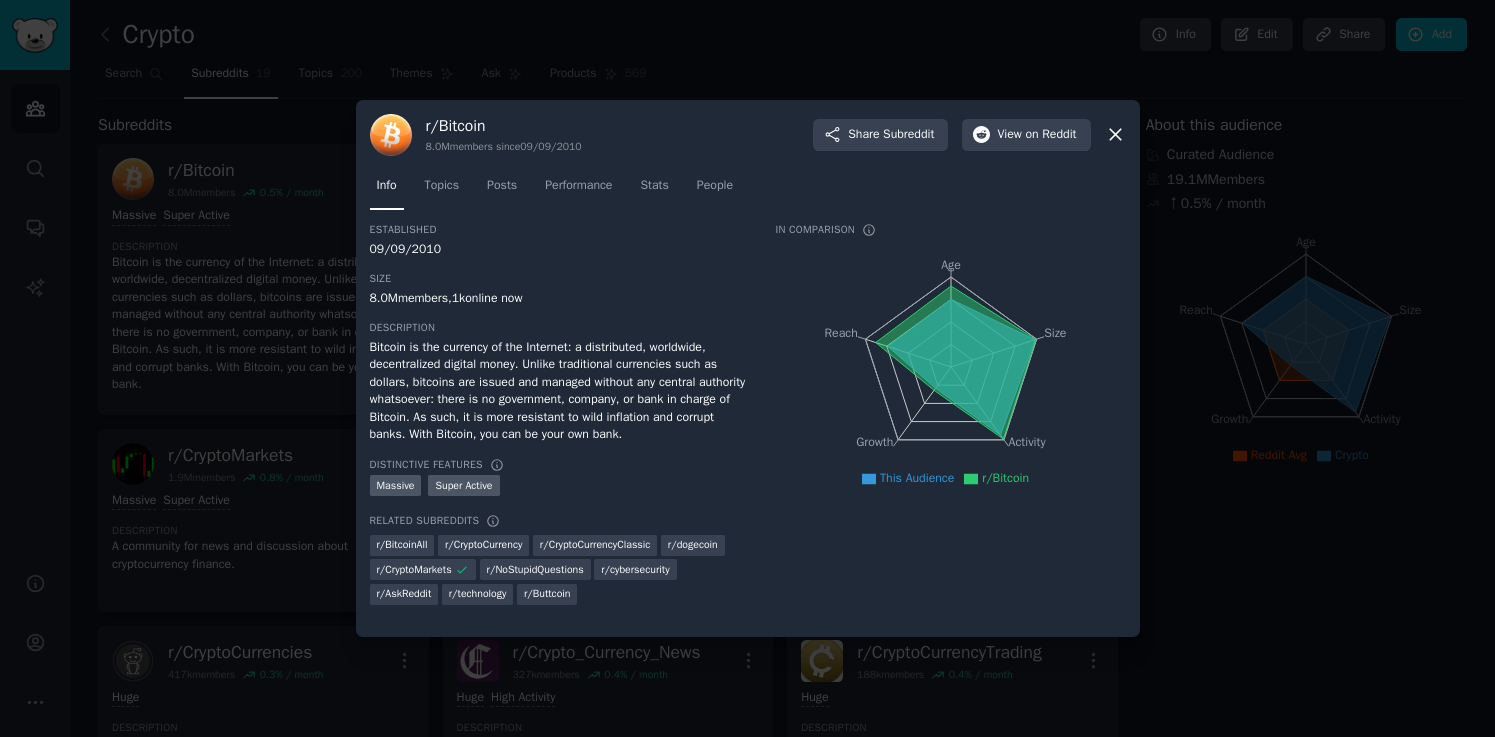 click 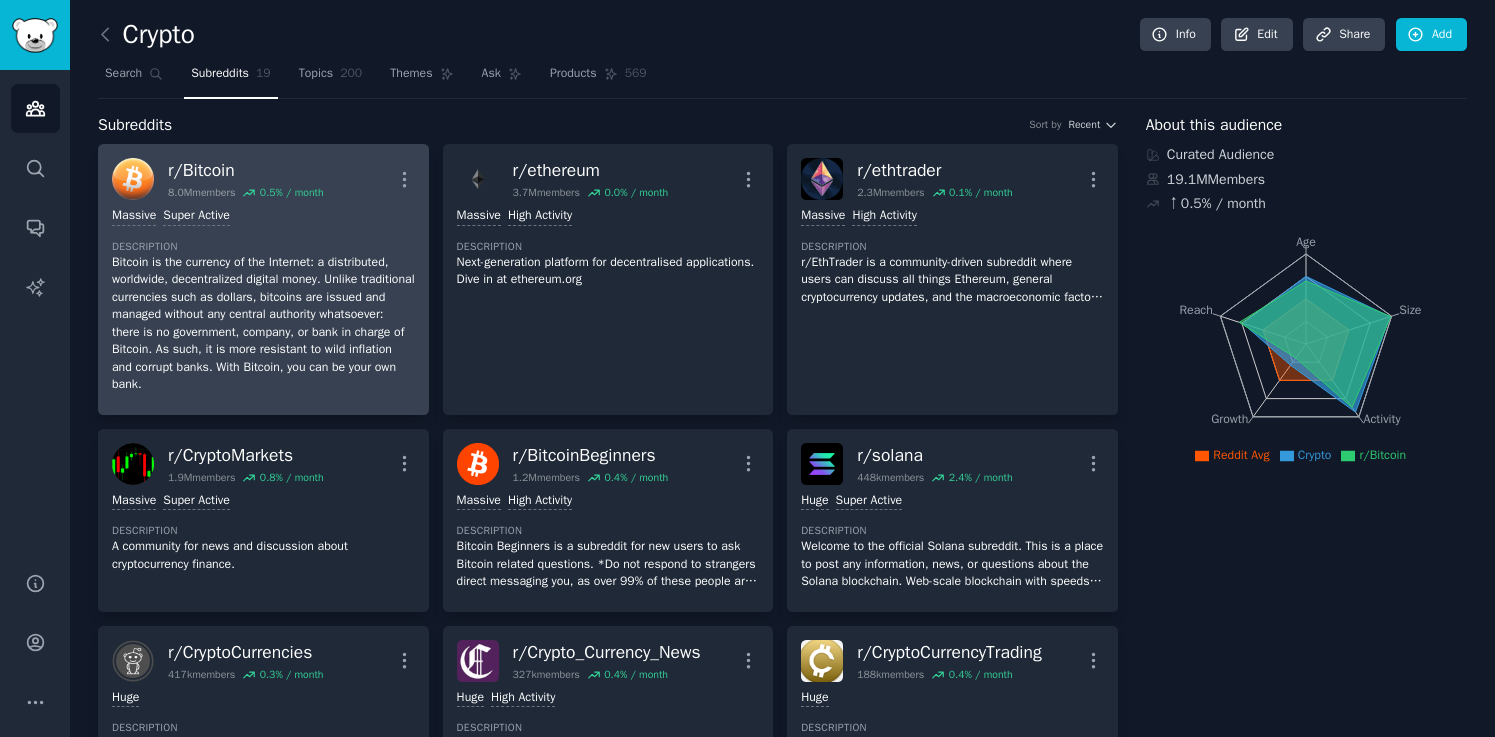 click on "Bitcoin is the currency of the Internet: a distributed, worldwide, decentralized digital money. Unlike traditional currencies such as dollars, bitcoins are issued and managed without any central authority whatsoever: there is no government, company, or bank in charge of Bitcoin. As such, it is more resistant to wild inflation and corrupt banks. With Bitcoin, you can be your own bank." at bounding box center (263, 324) 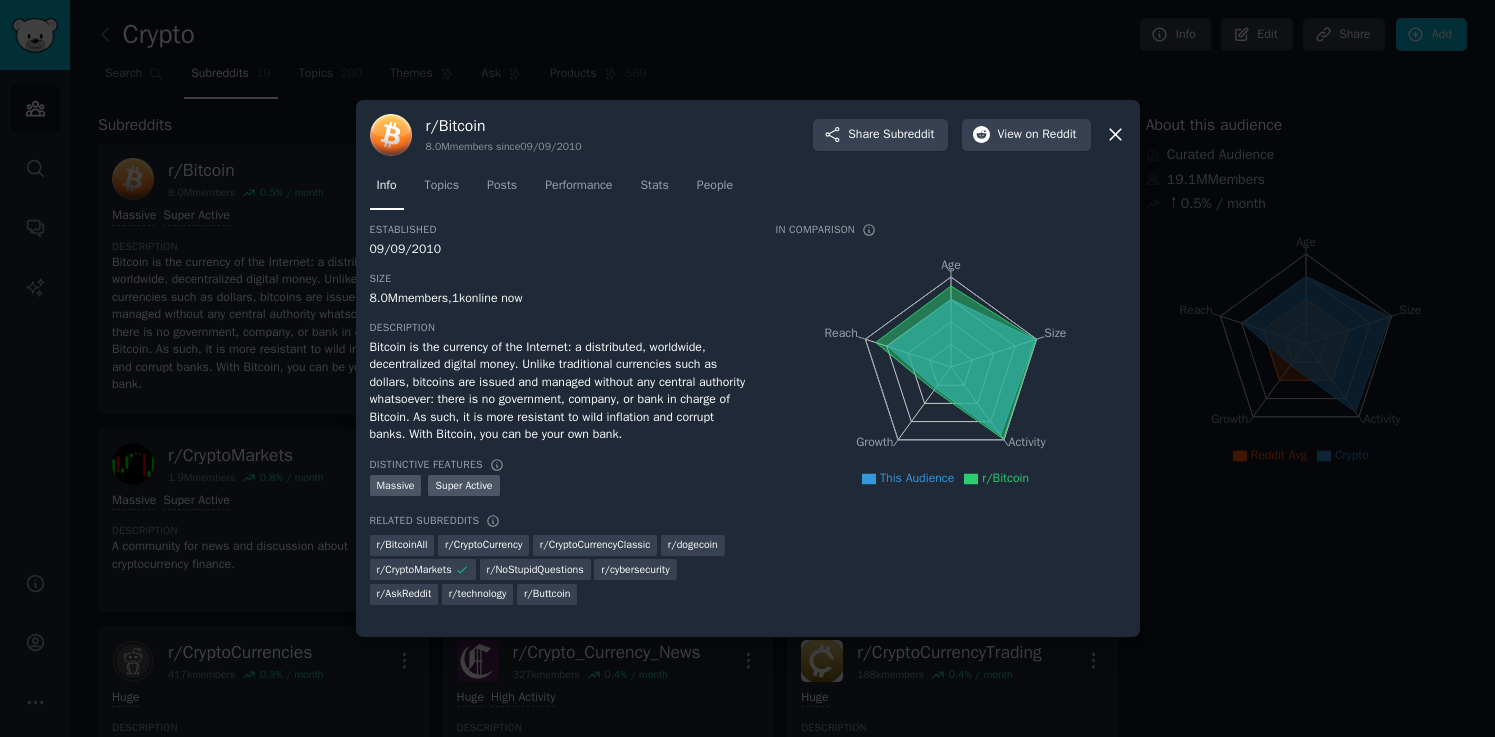 click 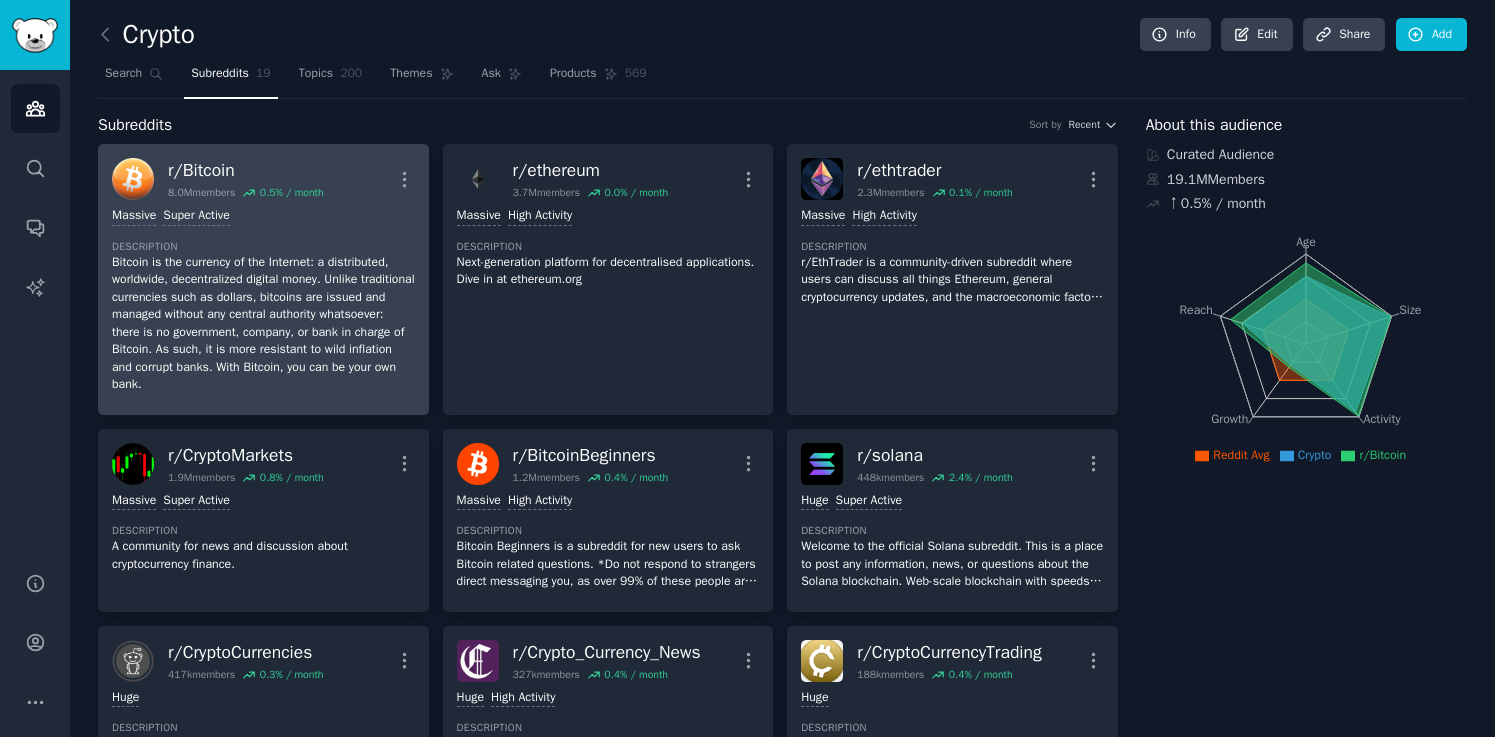 click on "Bitcoin is the currency of the Internet: a distributed, worldwide, decentralized digital money. Unlike traditional currencies such as dollars, bitcoins are issued and managed without any central authority whatsoever: there is no government, company, or bank in charge of Bitcoin. As such, it is more resistant to wild inflation and corrupt banks. With Bitcoin, you can be your own bank." at bounding box center [263, 324] 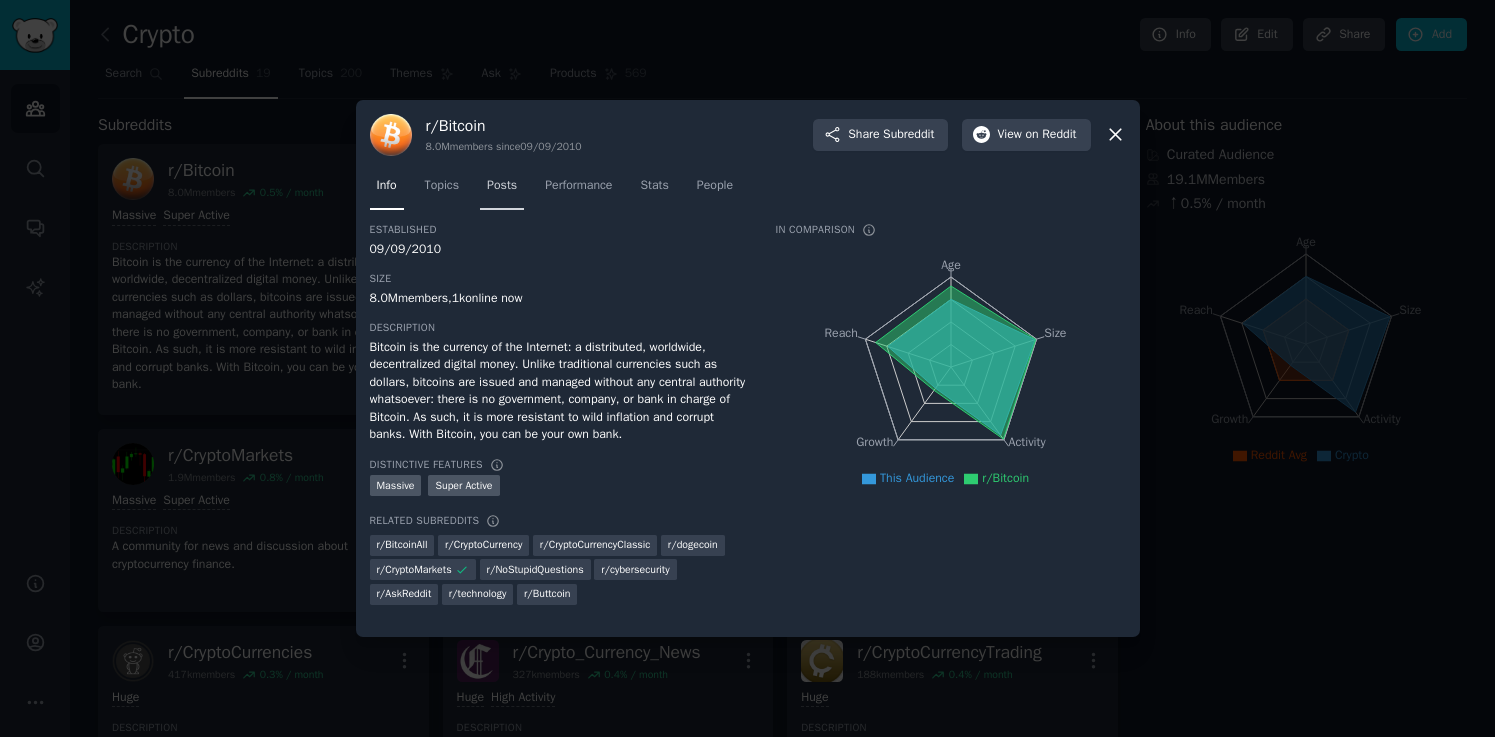 click on "Posts" at bounding box center (502, 186) 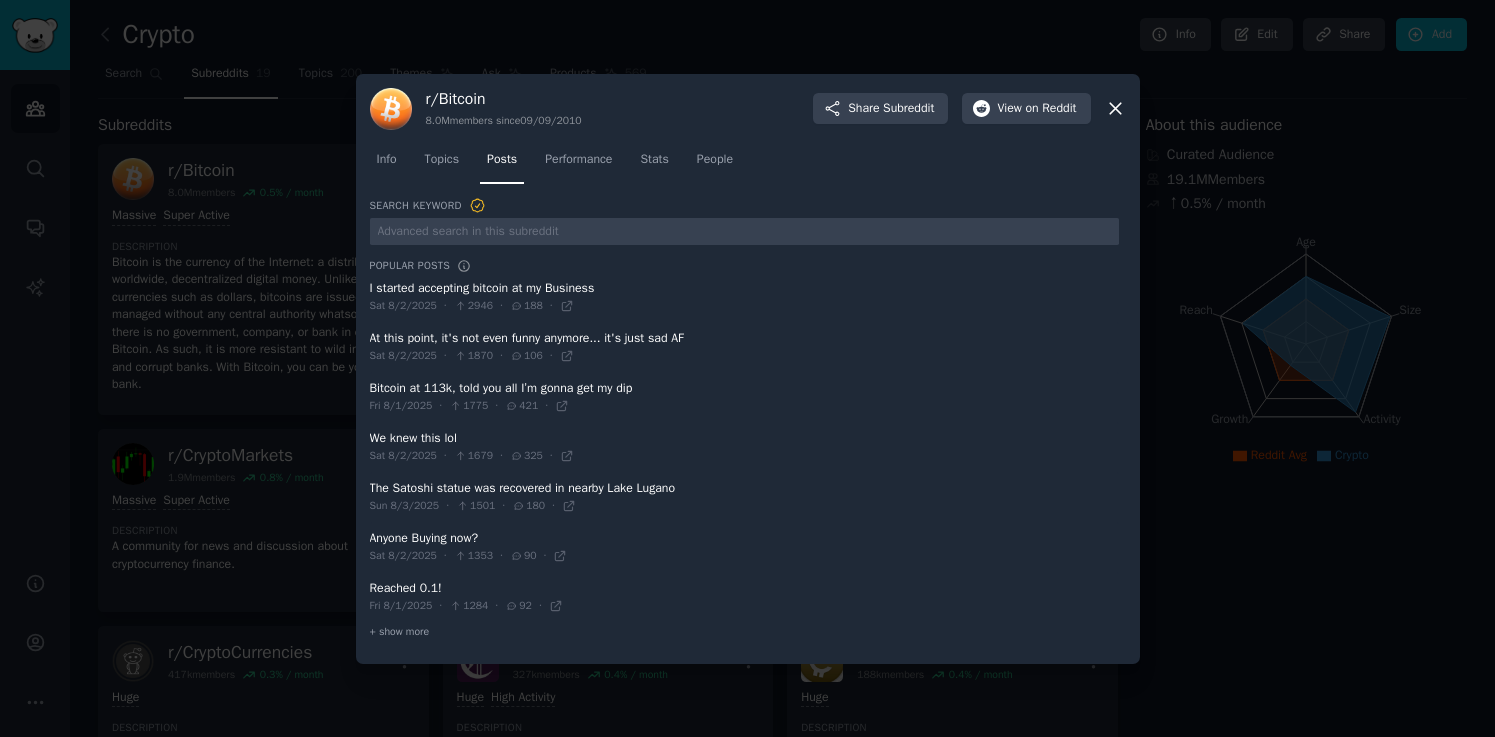 click at bounding box center (744, 297) 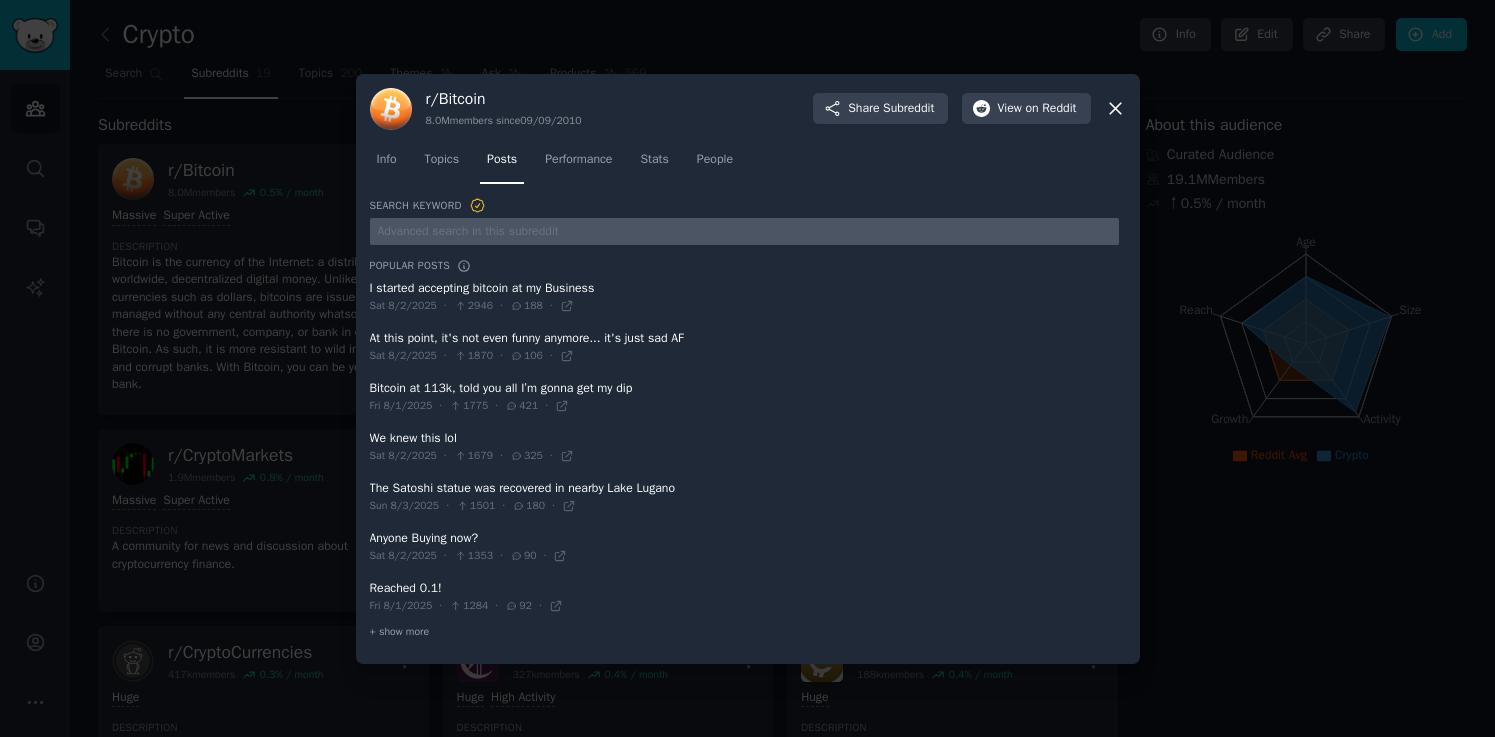 click at bounding box center (744, 231) 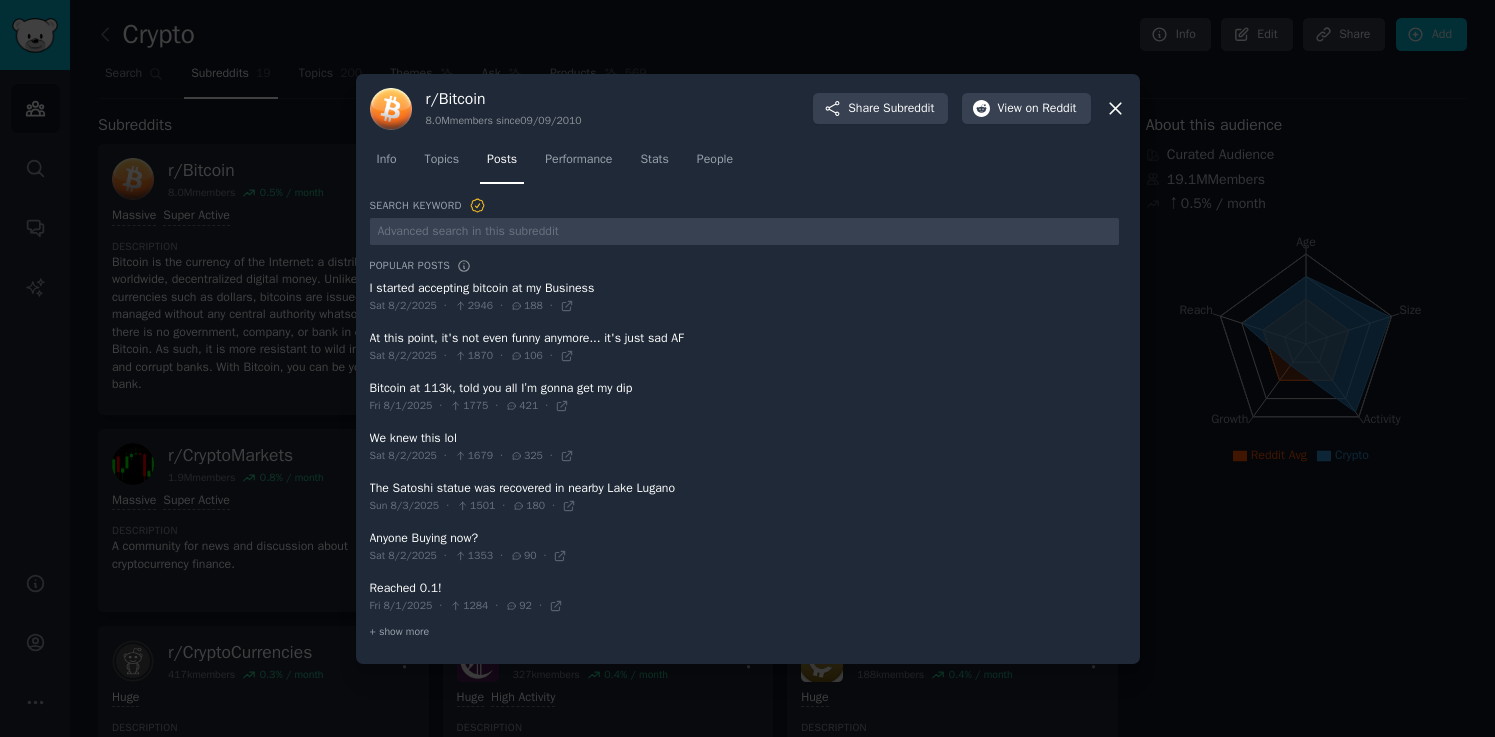 click on "Search Keyword" at bounding box center (744, 206) 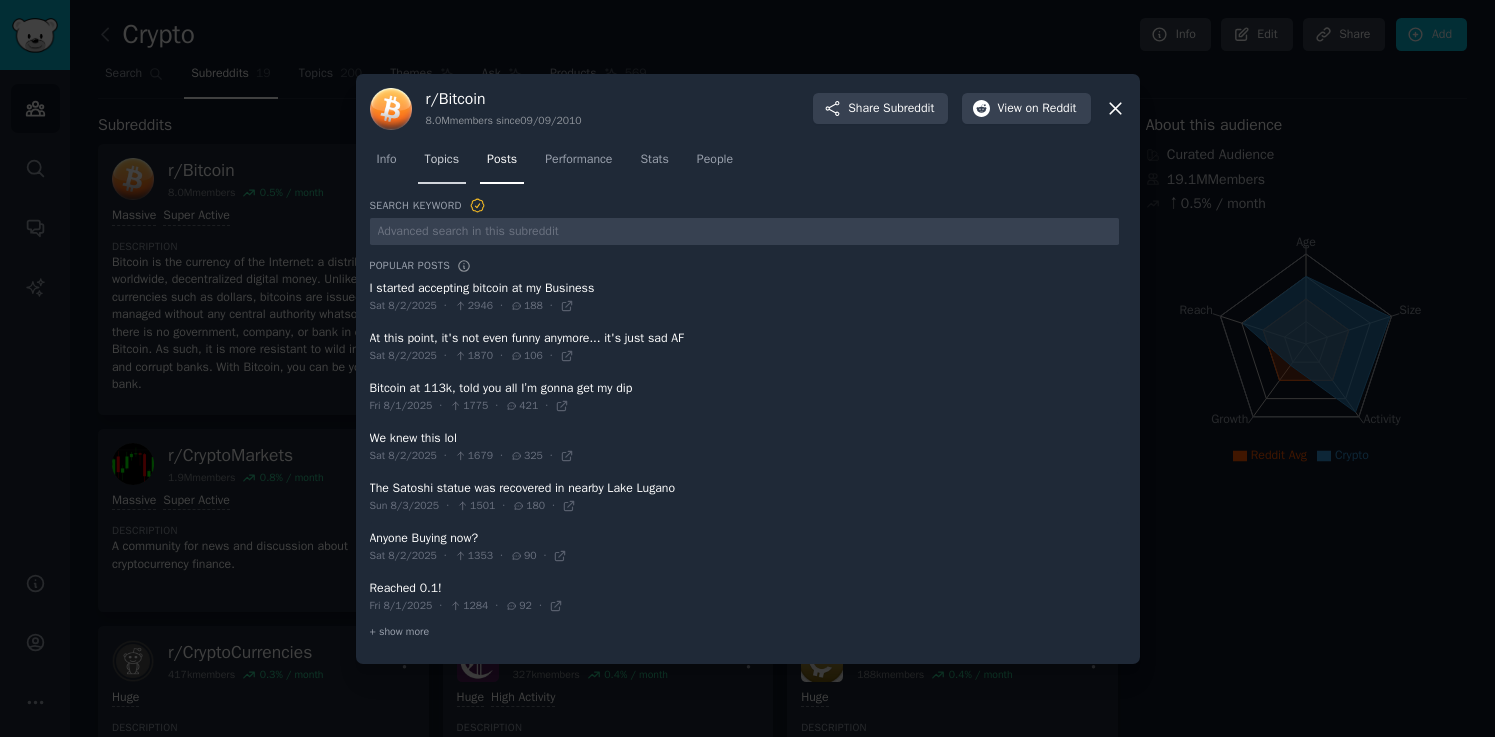 click on "Topics" at bounding box center [442, 164] 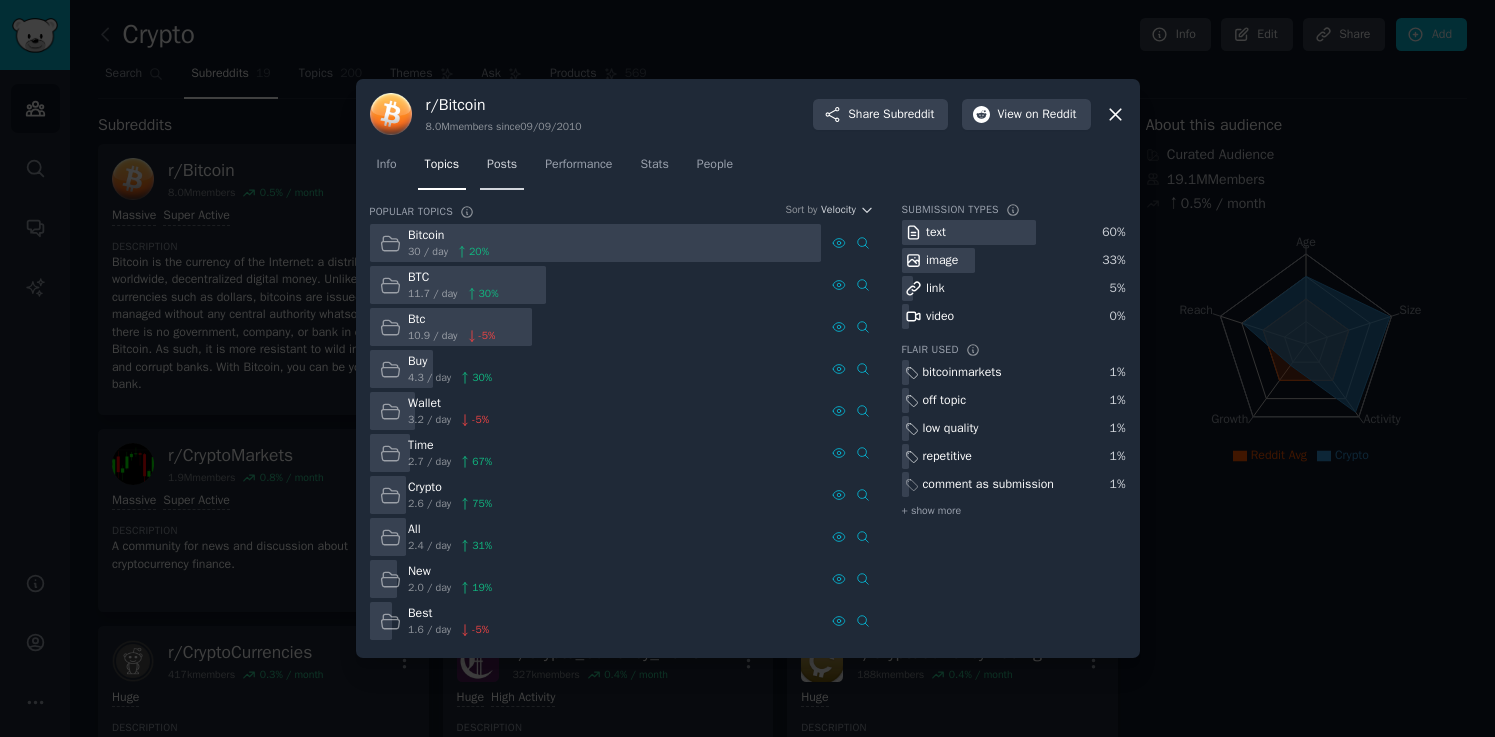 click on "Posts" at bounding box center (502, 169) 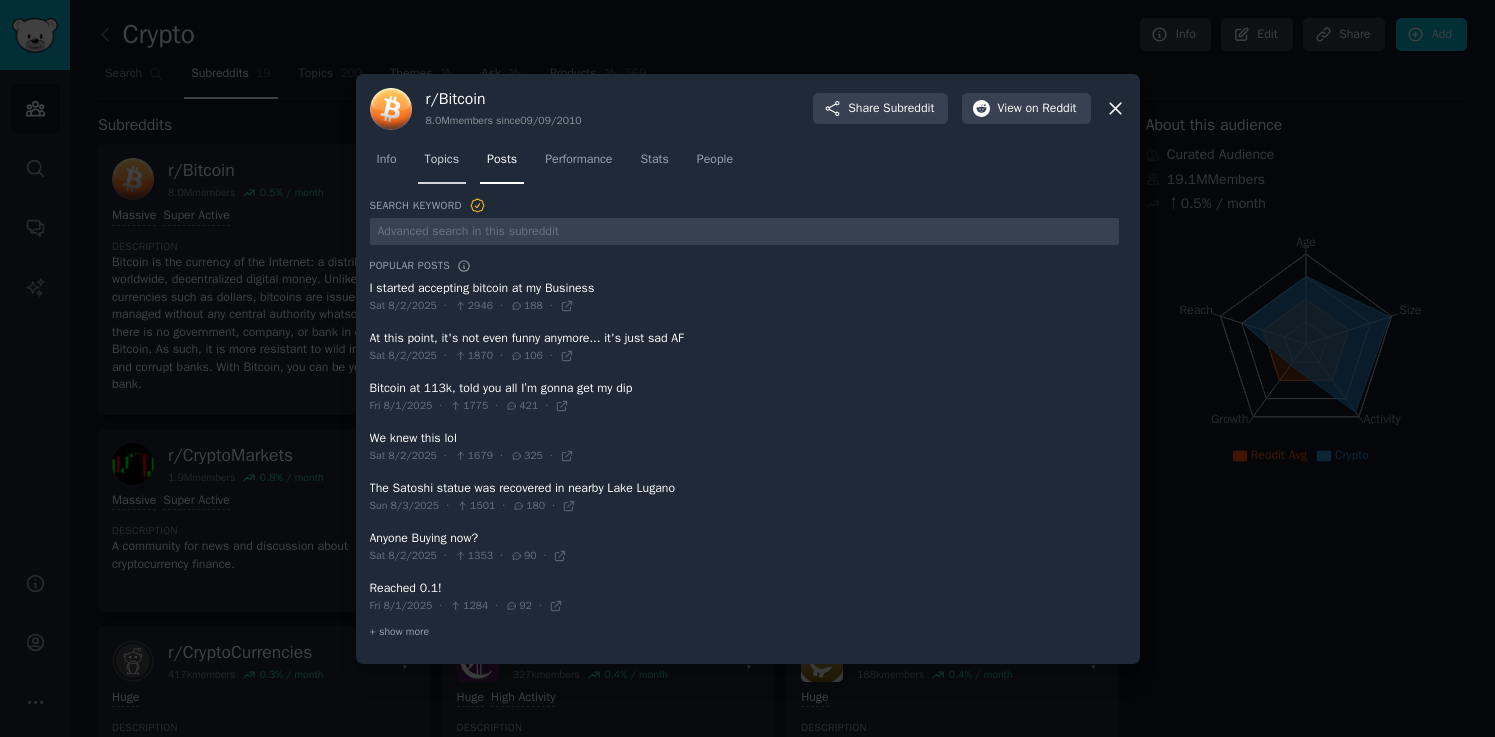 click on "Topics" at bounding box center (442, 160) 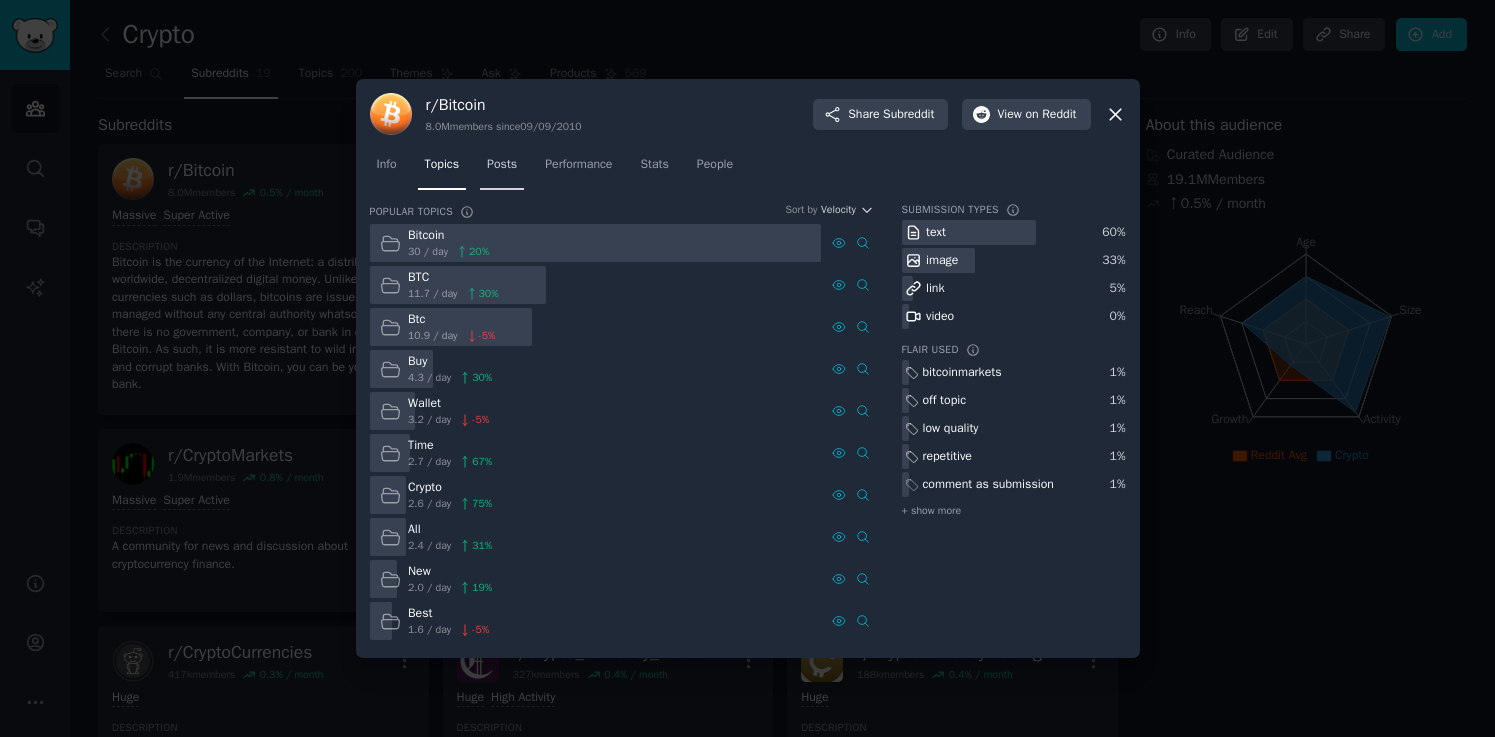 click on "Posts" at bounding box center (502, 165) 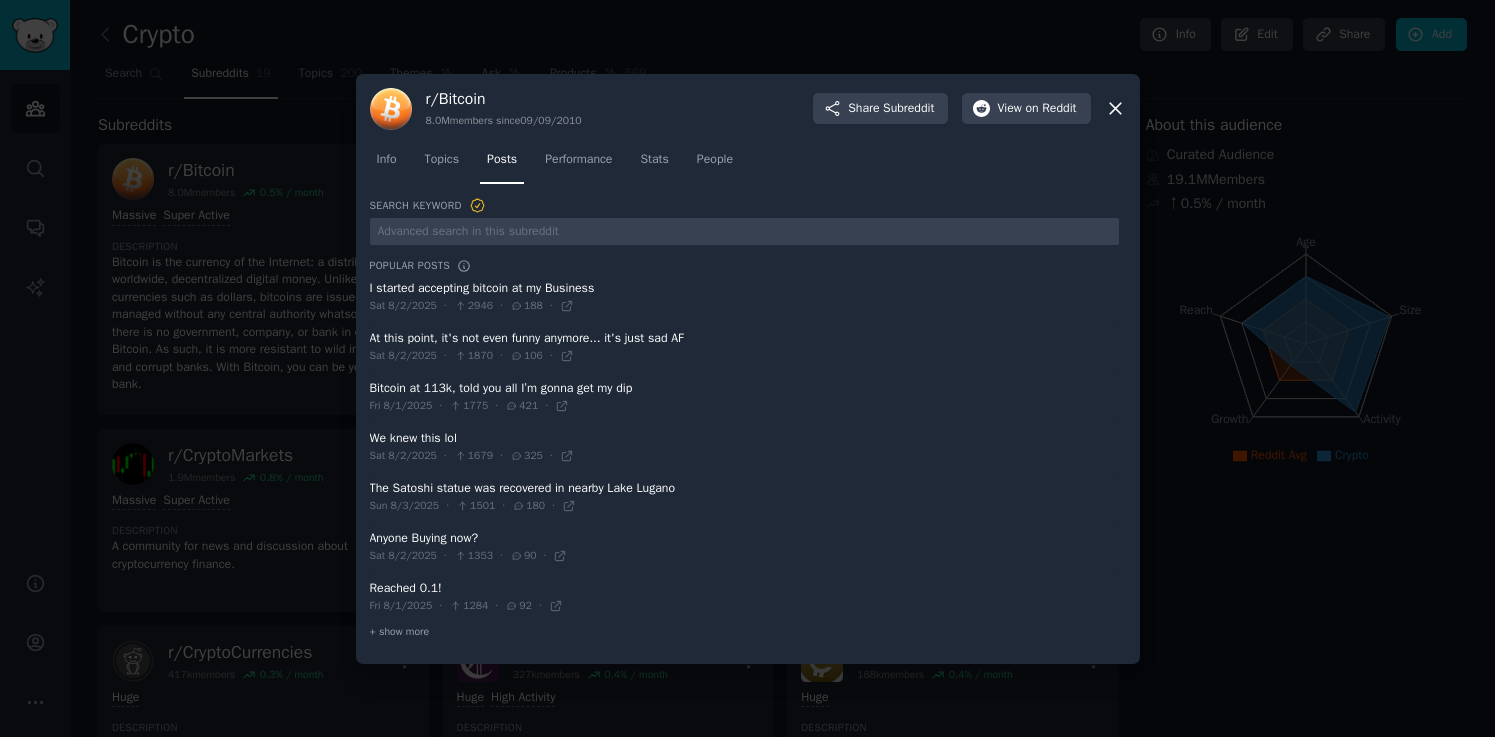 click at bounding box center (744, 447) 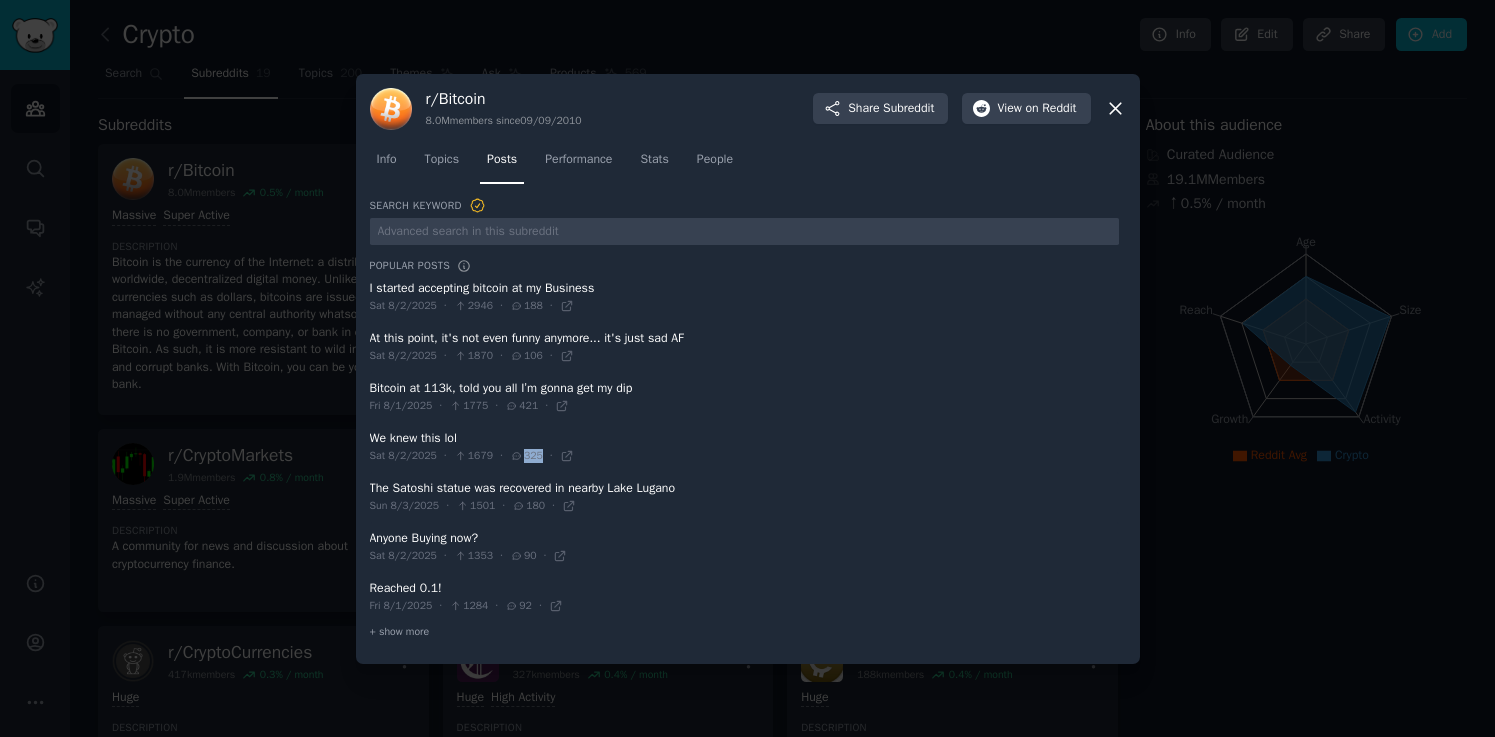 click on "325" at bounding box center (526, 456) 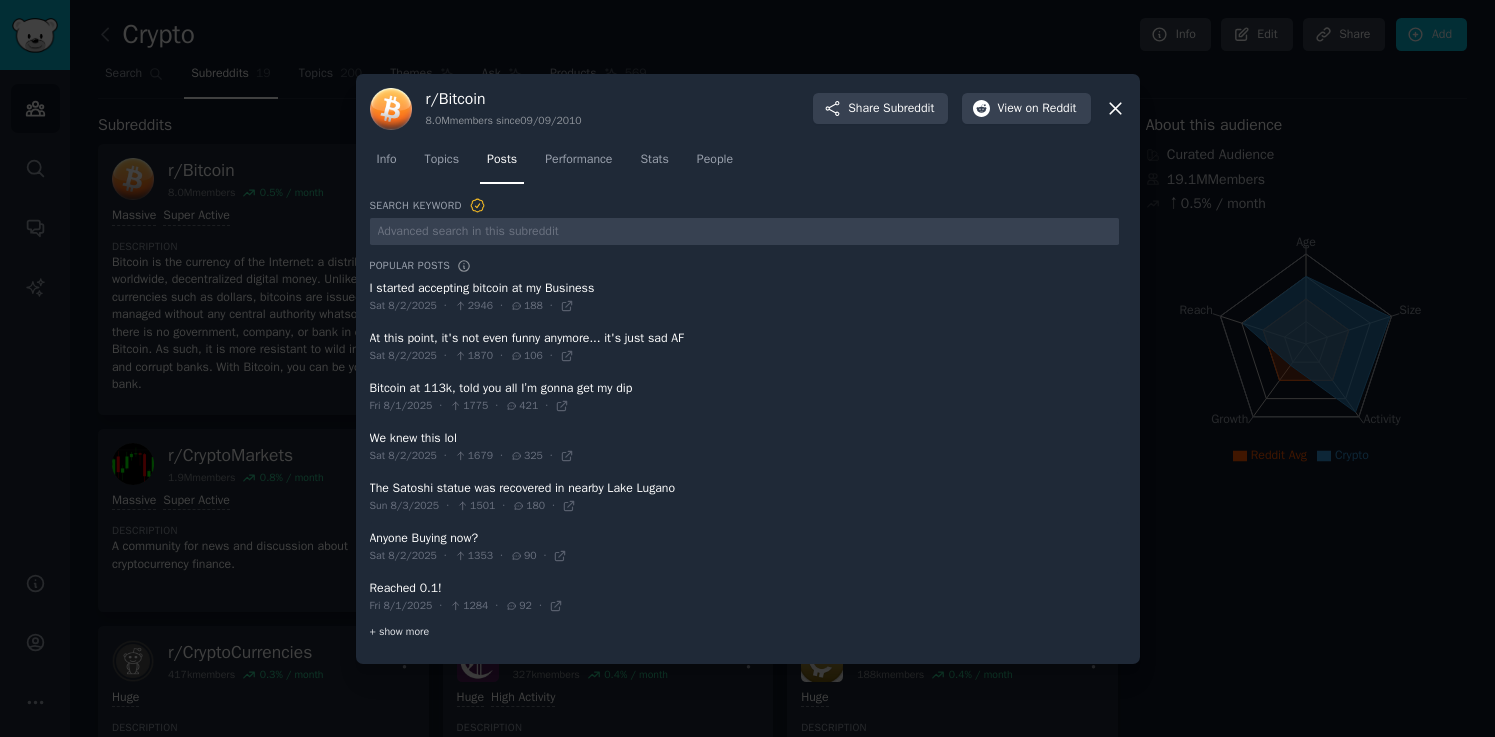 click on "+ show more" at bounding box center (400, 632) 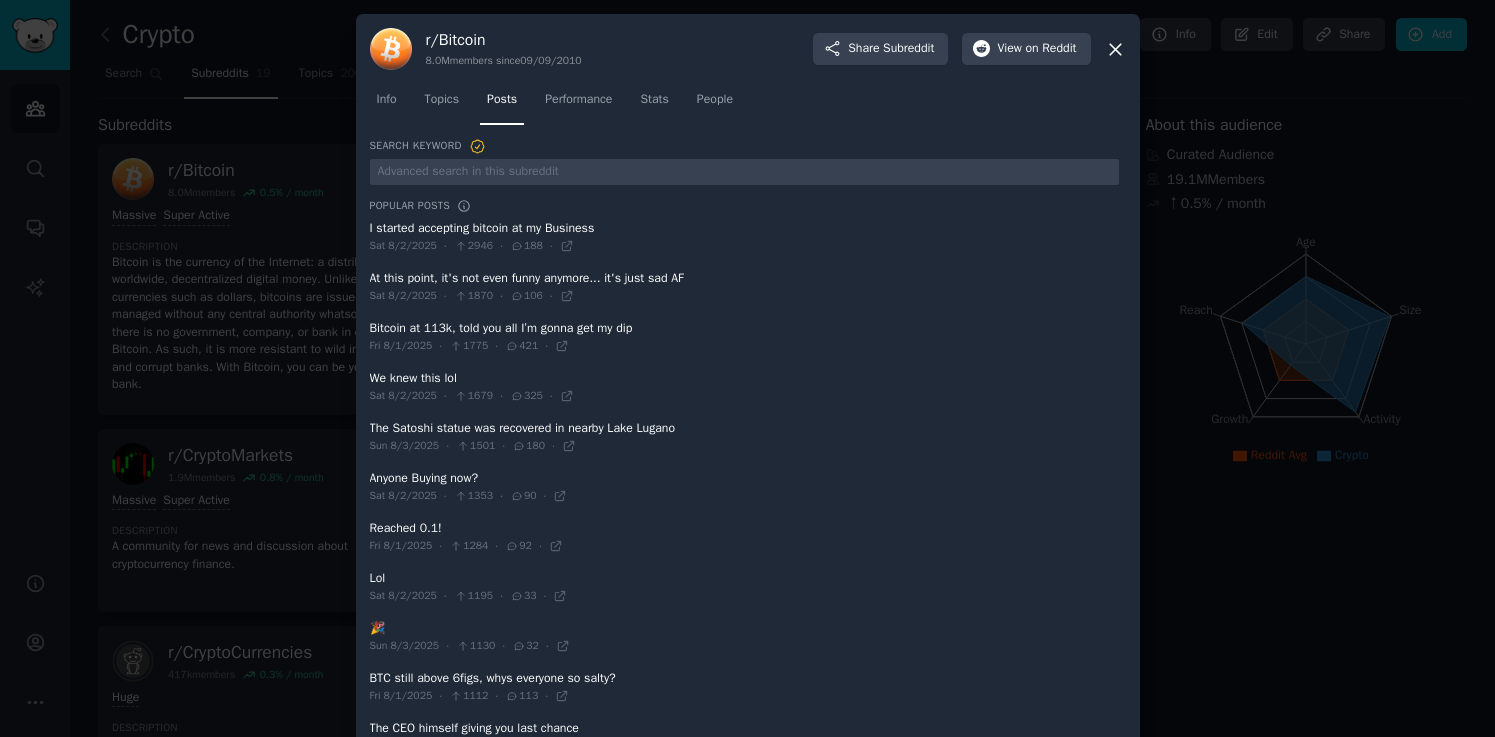 click at bounding box center (744, 337) 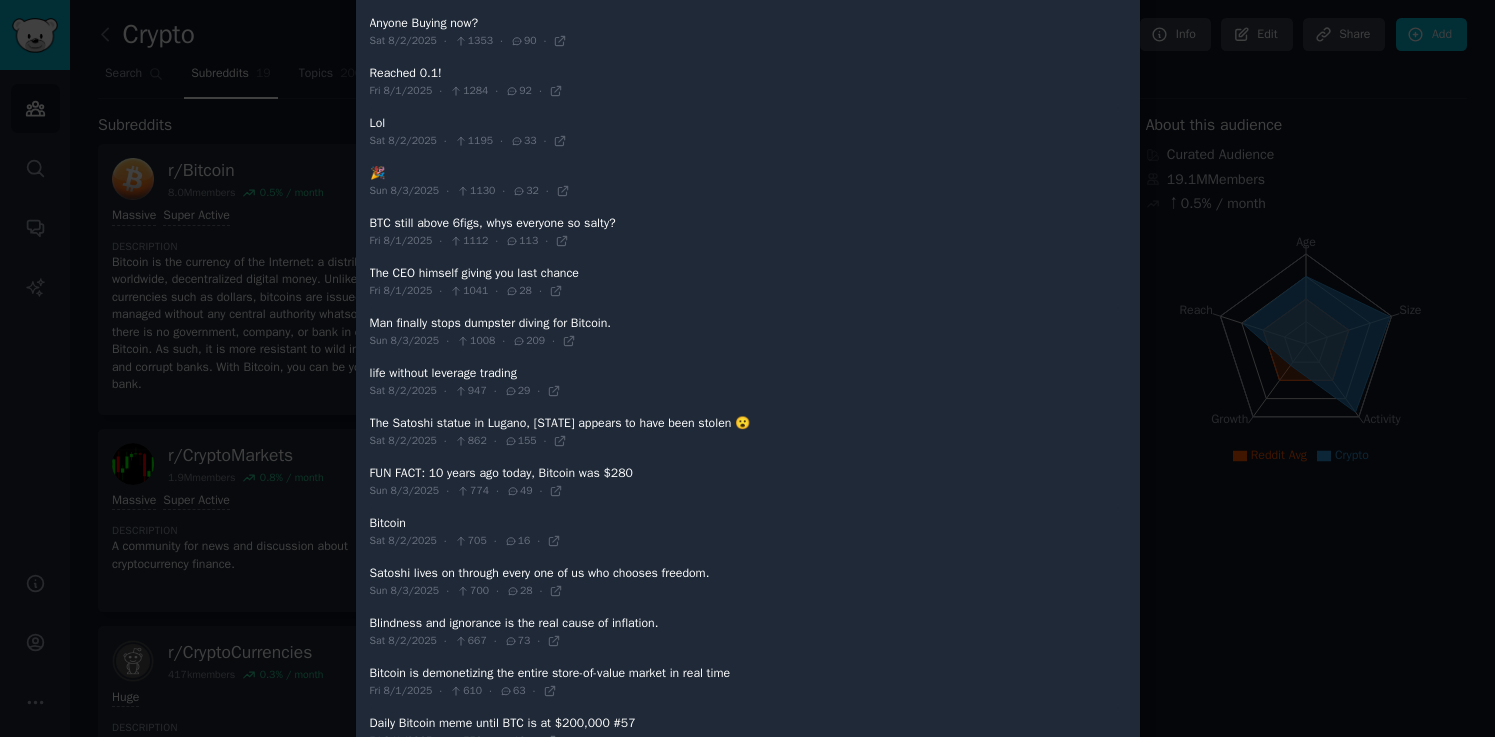 scroll, scrollTop: 0, scrollLeft: 0, axis: both 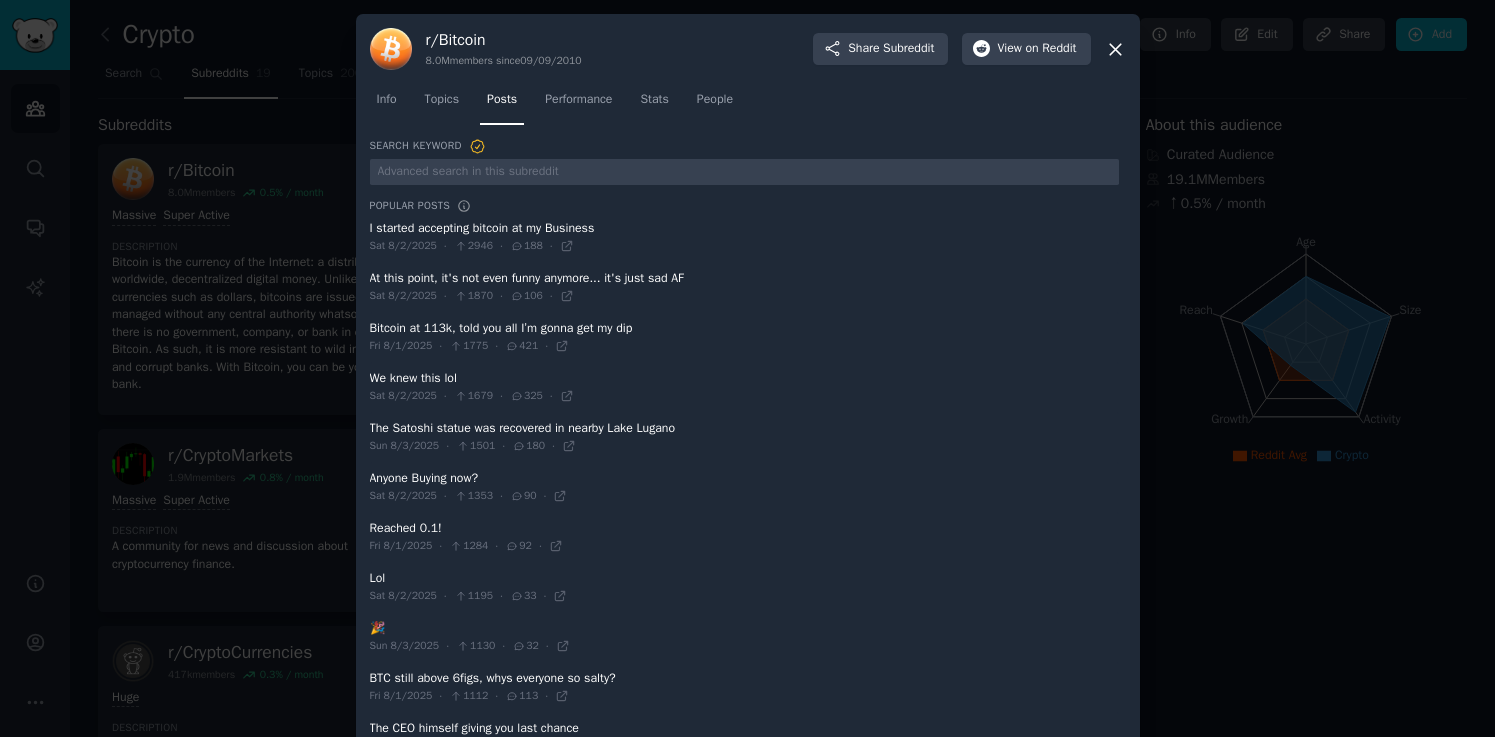 click at bounding box center (744, 237) 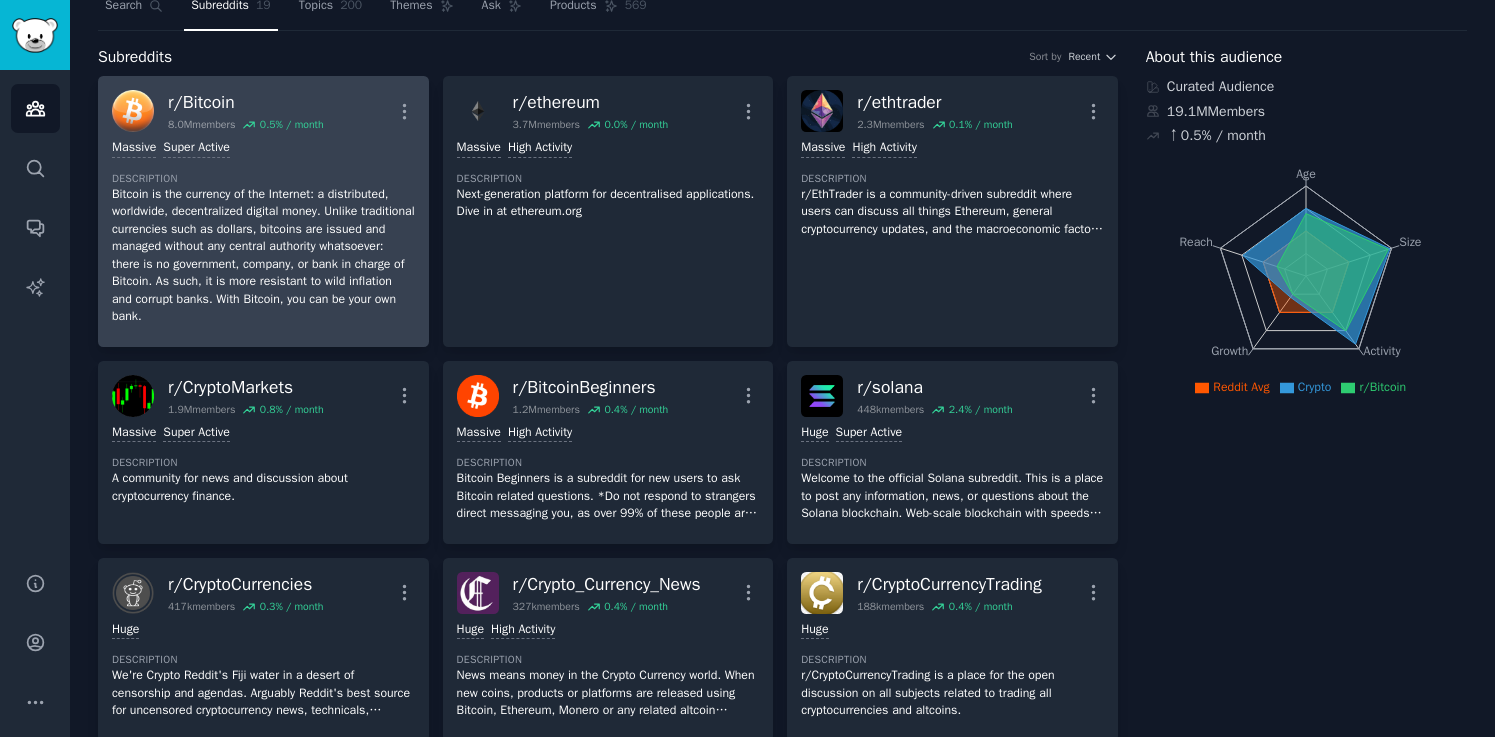 scroll, scrollTop: 0, scrollLeft: 0, axis: both 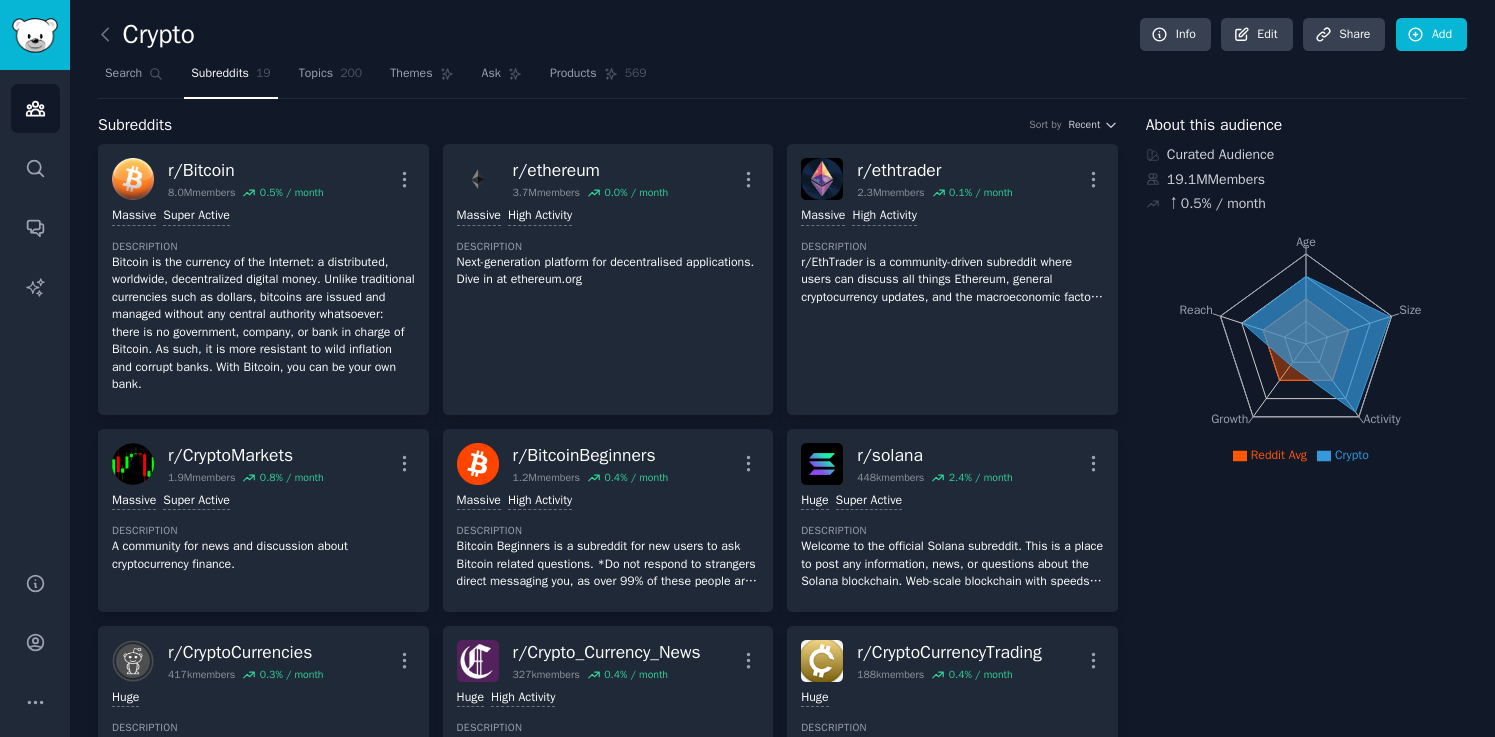 click on "r/ Bitcoin 8.0M  members 0.5 % / month More Massive Super Active Description Bitcoin is the currency of the Internet: a distributed, worldwide, decentralized digital money. Unlike traditional currencies such as dollars, bitcoins are issued and managed without any central authority whatsoever: there is no government, company, or bank in charge of Bitcoin. As such, it is more resistant to wild inflation and corrupt banks. With Bitcoin, you can be your own bank. r/ ethereum 3.7M  members 0.0 % / month More Massive High Activity Description Next-generation platform for decentralised applications.
Dive in at ethereum.org r/ ethtrader 2.3M  members 0.1 % / month More >= 80th percentile for submissions / day Massive High Activity Description r/EthTrader is a community-driven subreddit where users can discuss all things Ethereum, general cryptocurrency updates, and the macroeconomic factors impacting the market. r/ CryptoMarkets 1.9M  members 0.8 % / month More Massive Super Active Description r/ BitcoinBeginners r/" at bounding box center [608, 870] 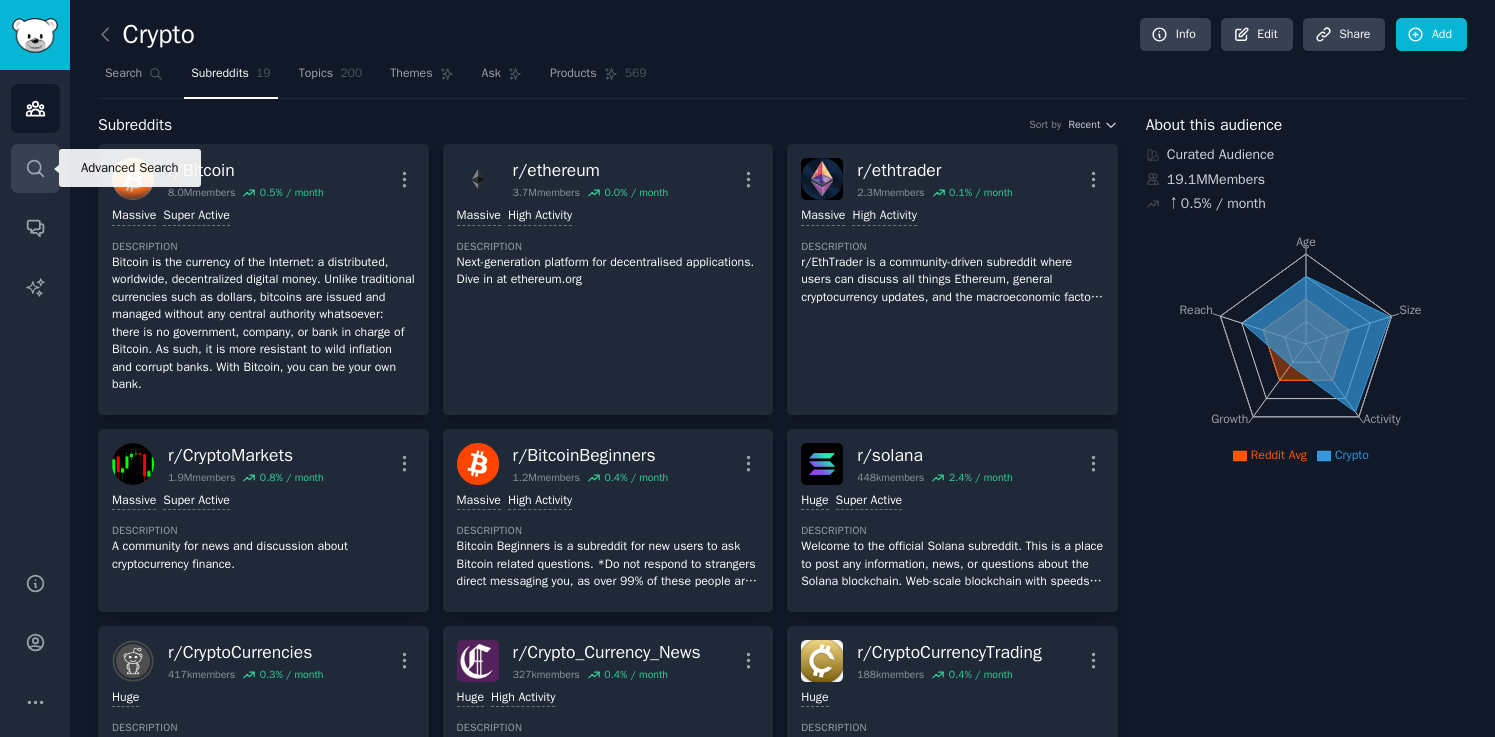 click 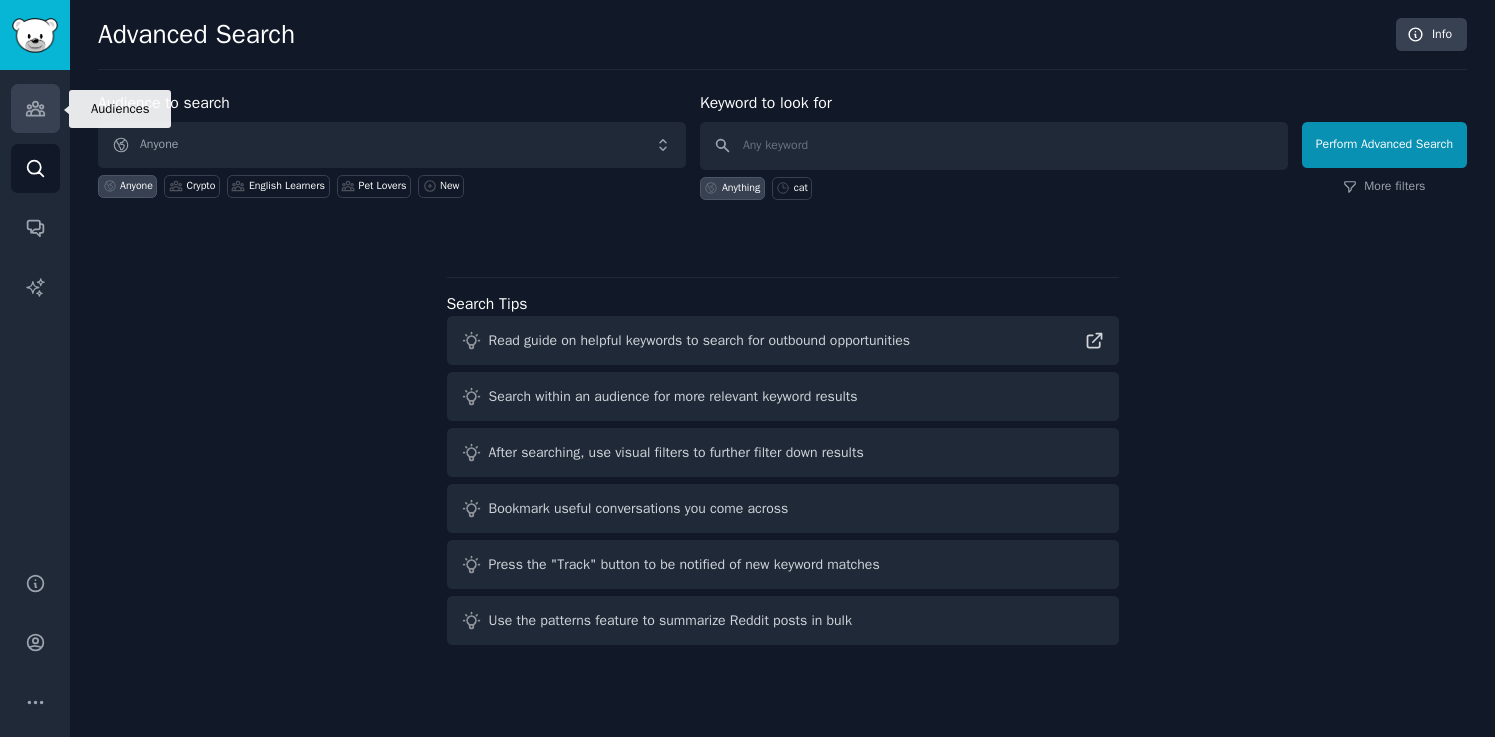 click on "Audiences" at bounding box center (35, 108) 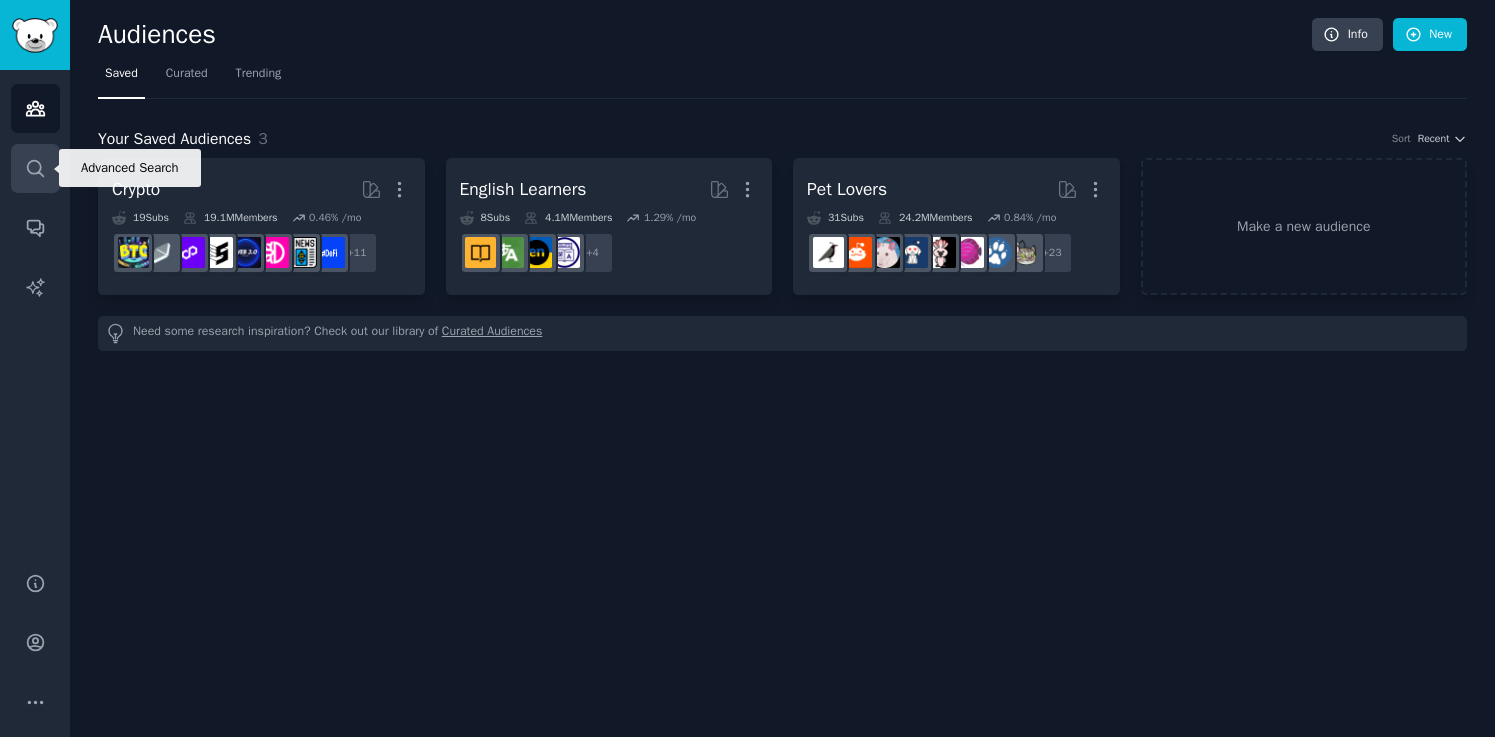 click 